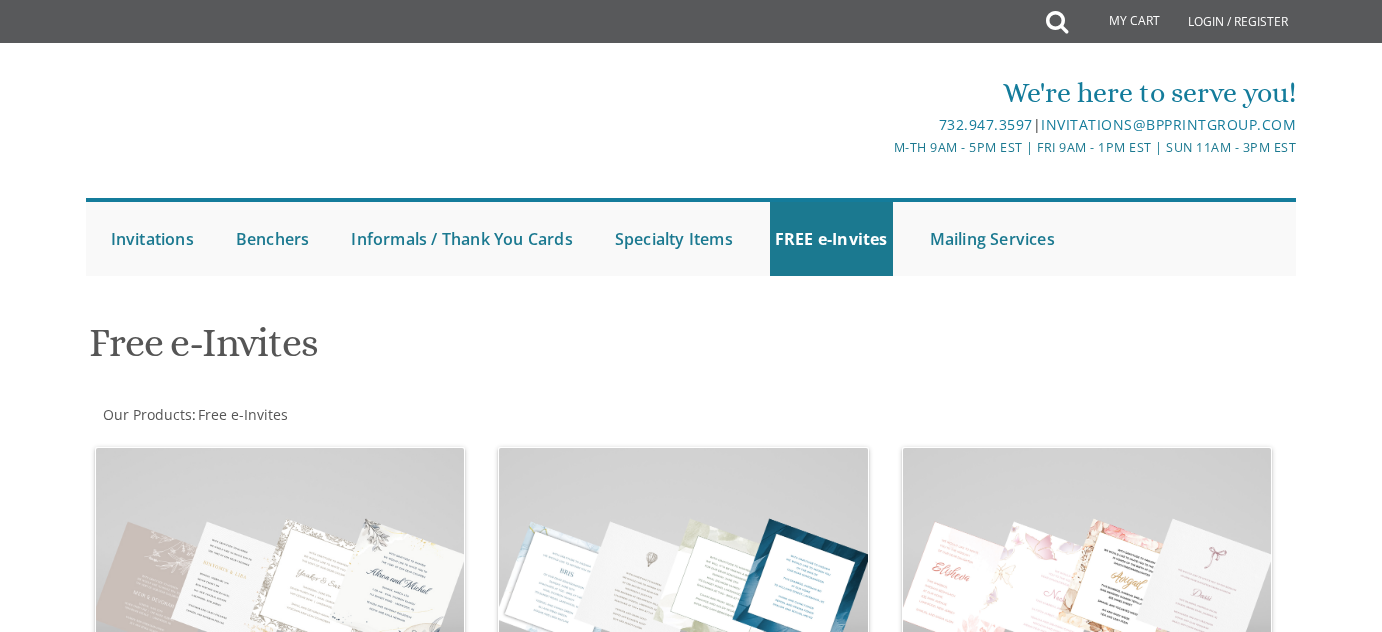 scroll, scrollTop: 0, scrollLeft: 0, axis: both 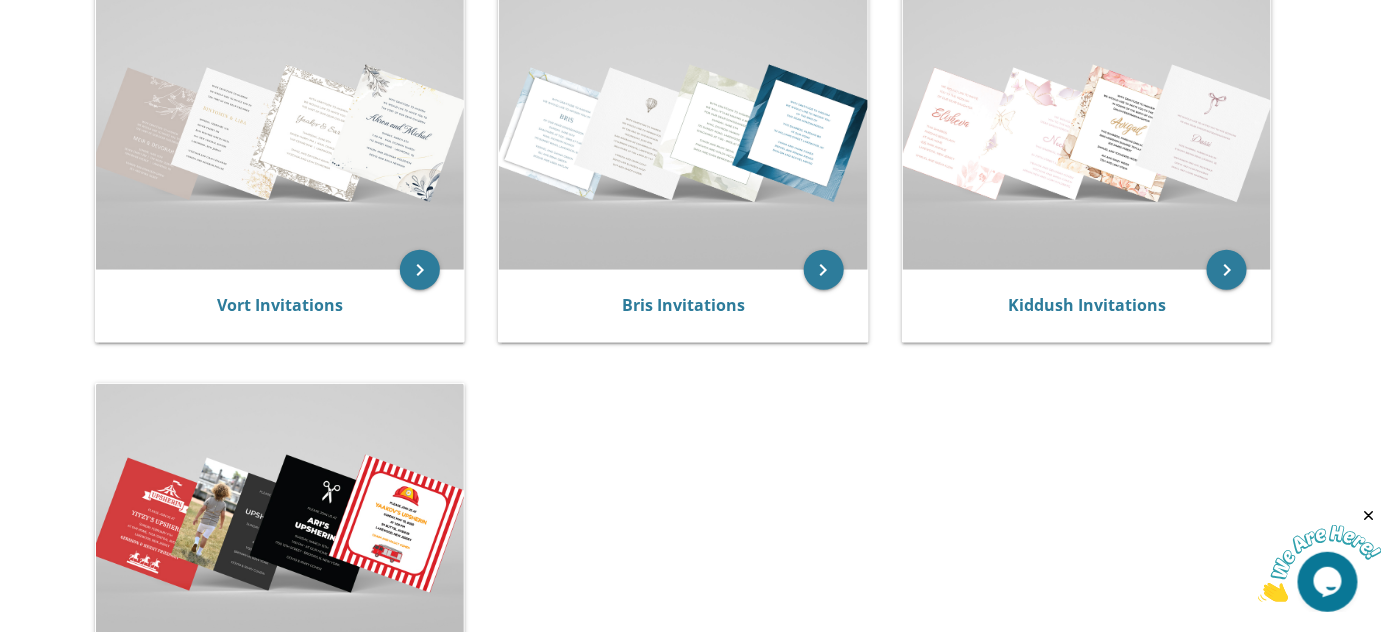 drag, startPoint x: 1395, startPoint y: 234, endPoint x: 1395, endPoint y: 404, distance: 170 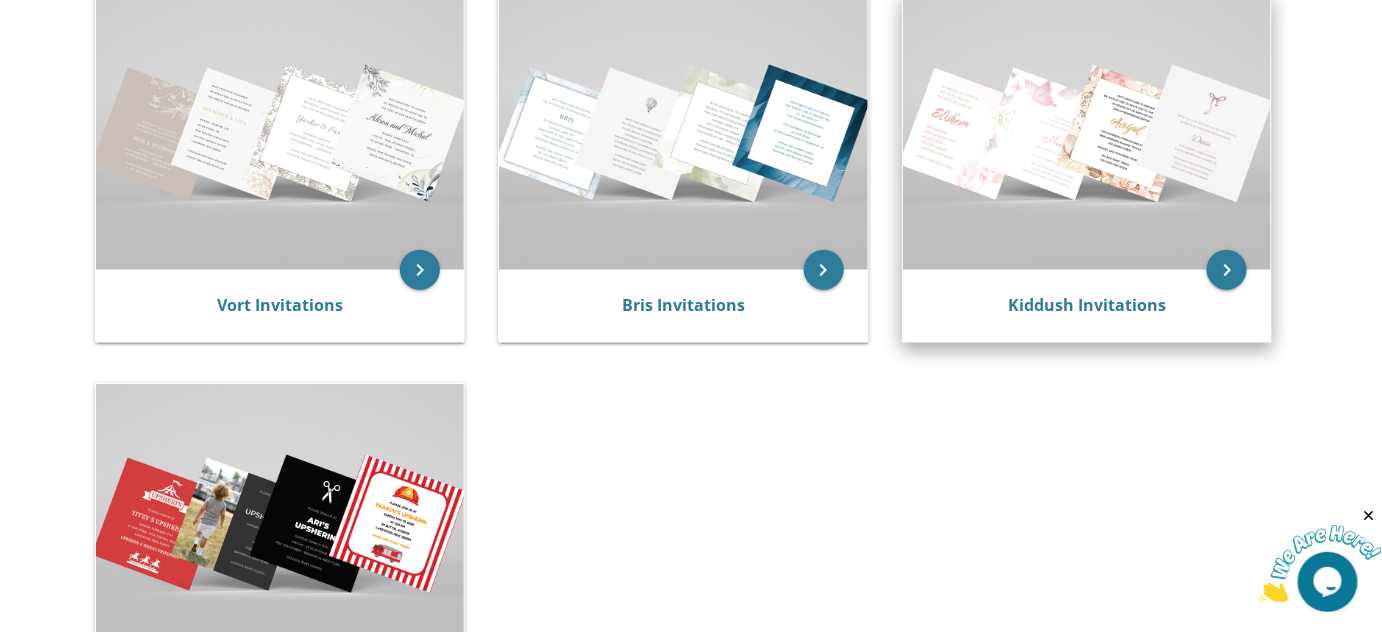 click at bounding box center [1087, 132] 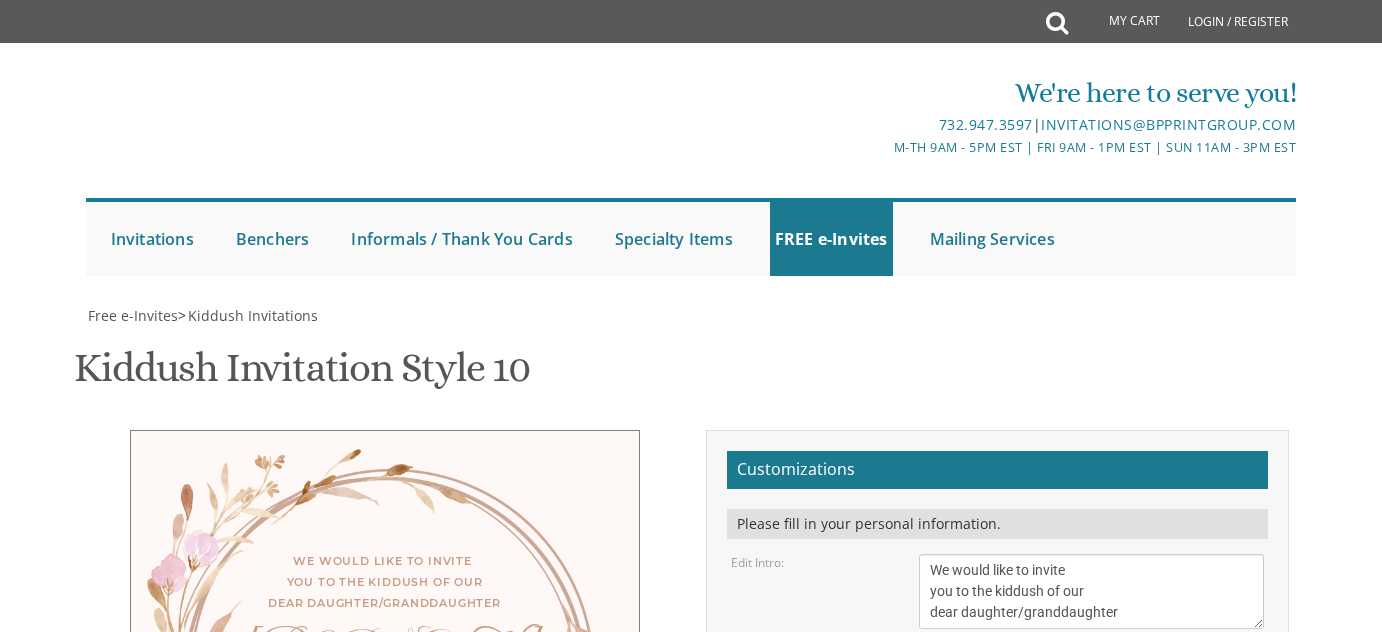 scroll, scrollTop: 0, scrollLeft: 0, axis: both 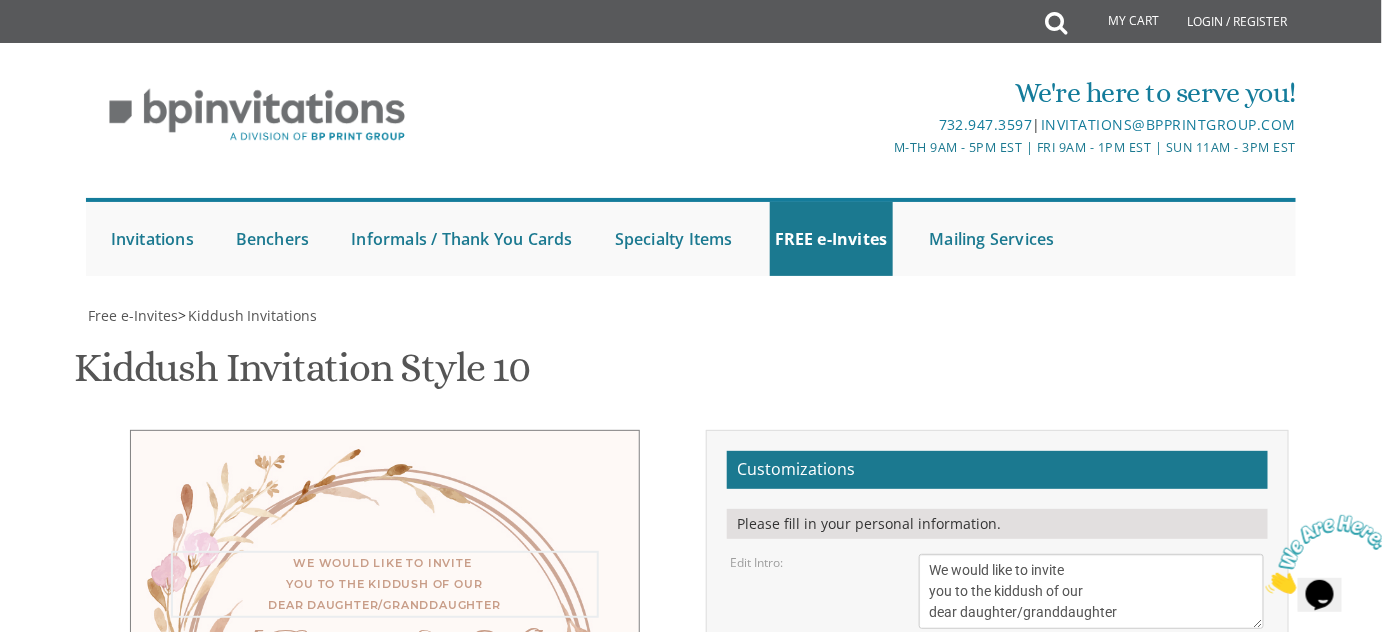 drag, startPoint x: 933, startPoint y: 234, endPoint x: 1133, endPoint y: 281, distance: 205.44829 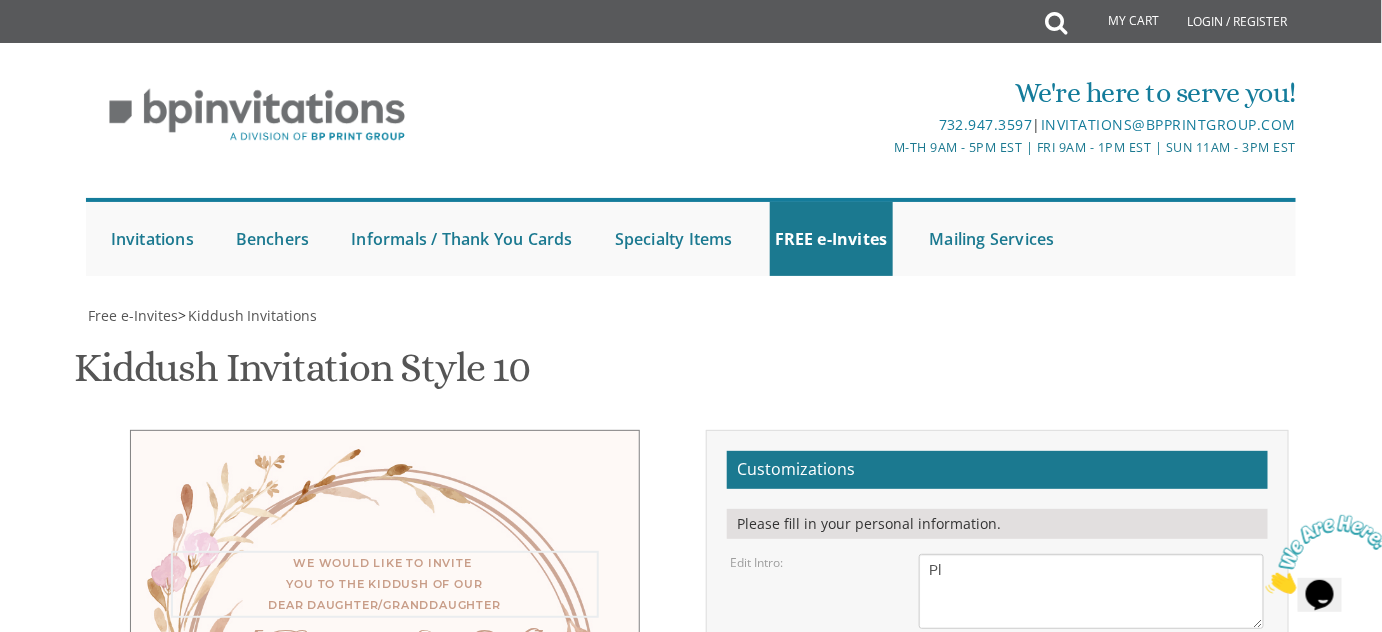 type on "P" 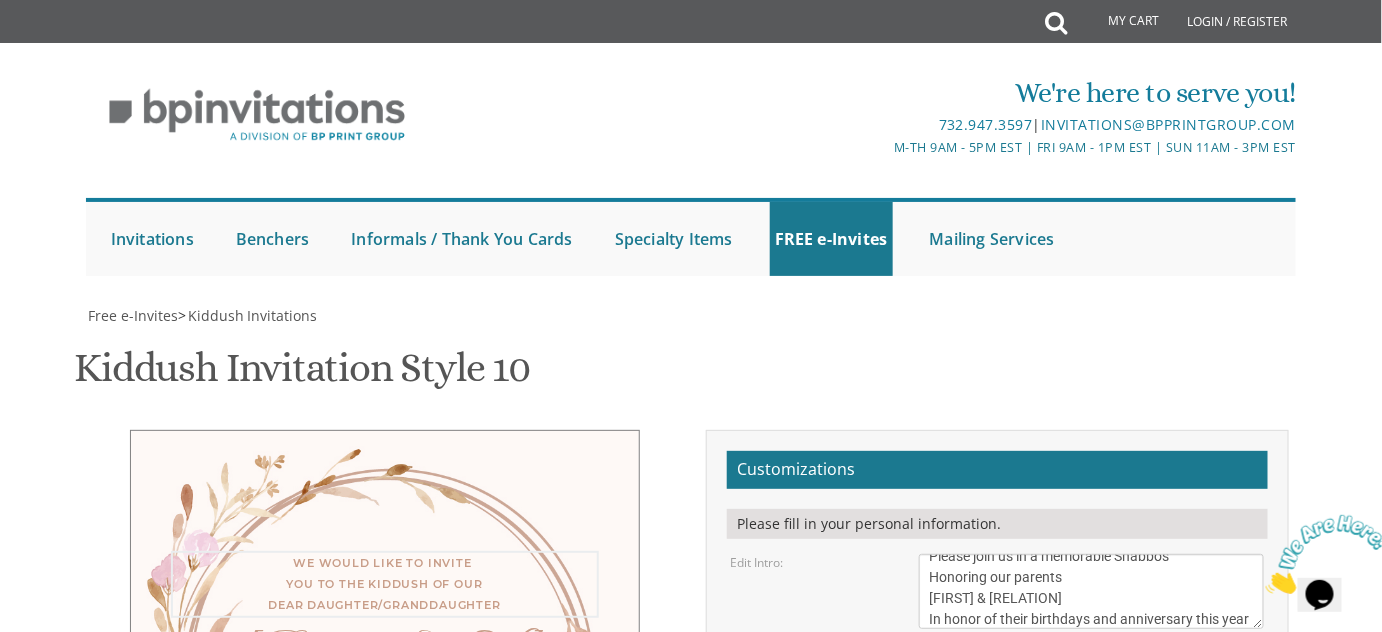 scroll, scrollTop: 35, scrollLeft: 0, axis: vertical 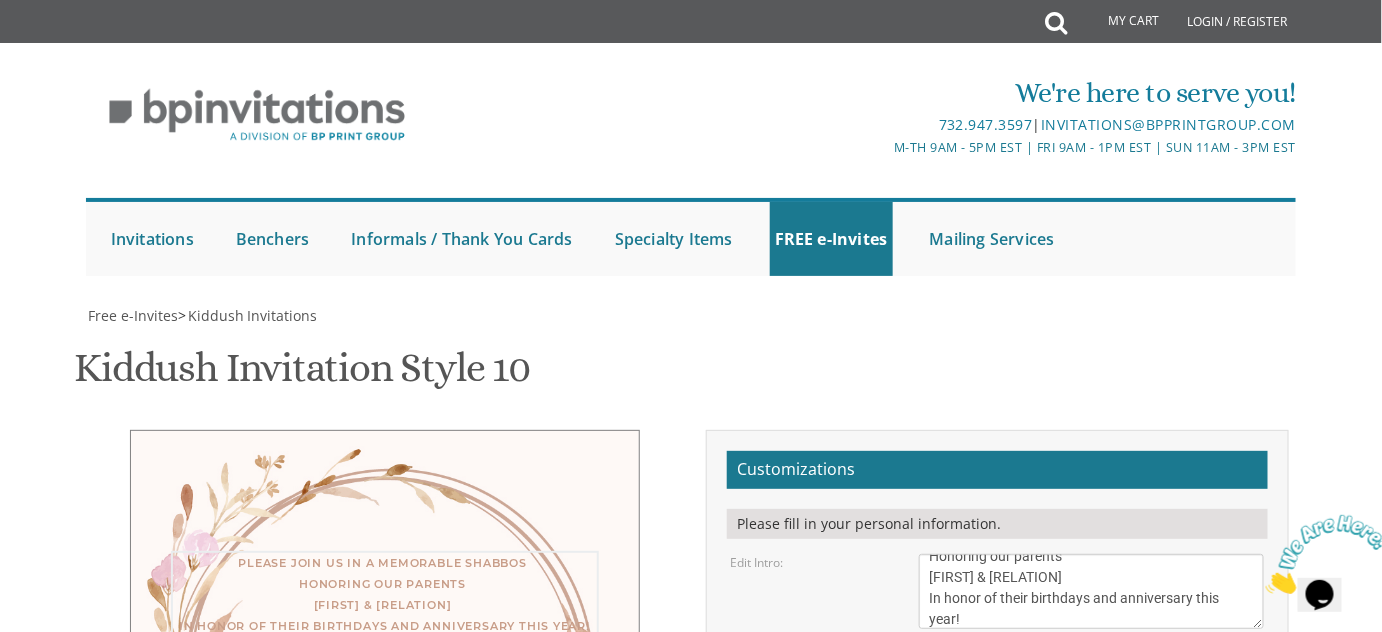 drag, startPoint x: 1086, startPoint y: 241, endPoint x: 938, endPoint y: 250, distance: 148.27339 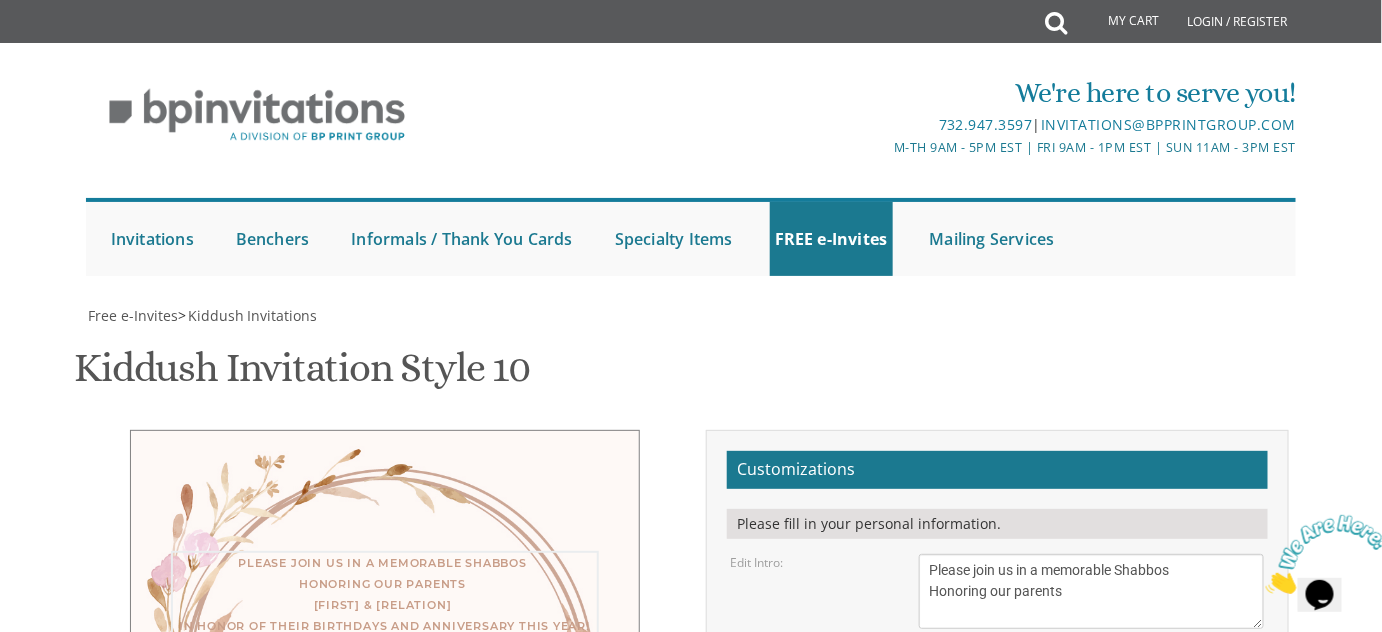 scroll, scrollTop: 0, scrollLeft: 0, axis: both 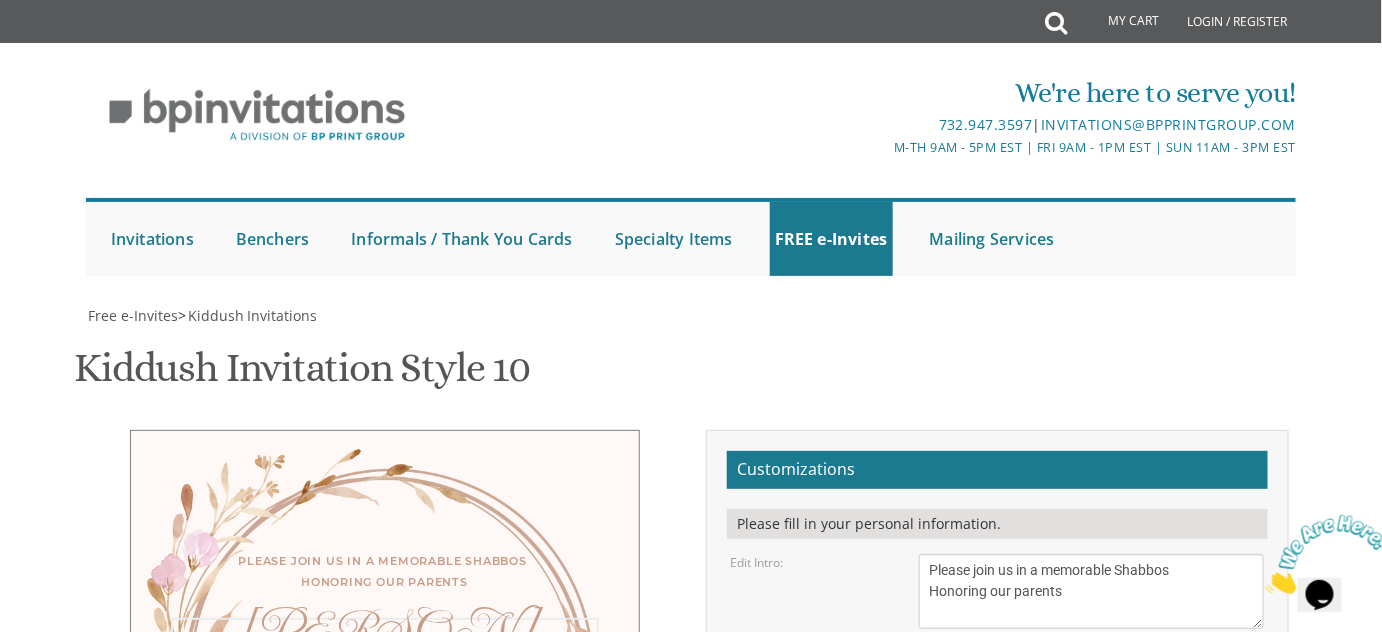 click on "[PERSON]" at bounding box center [1092, 719] 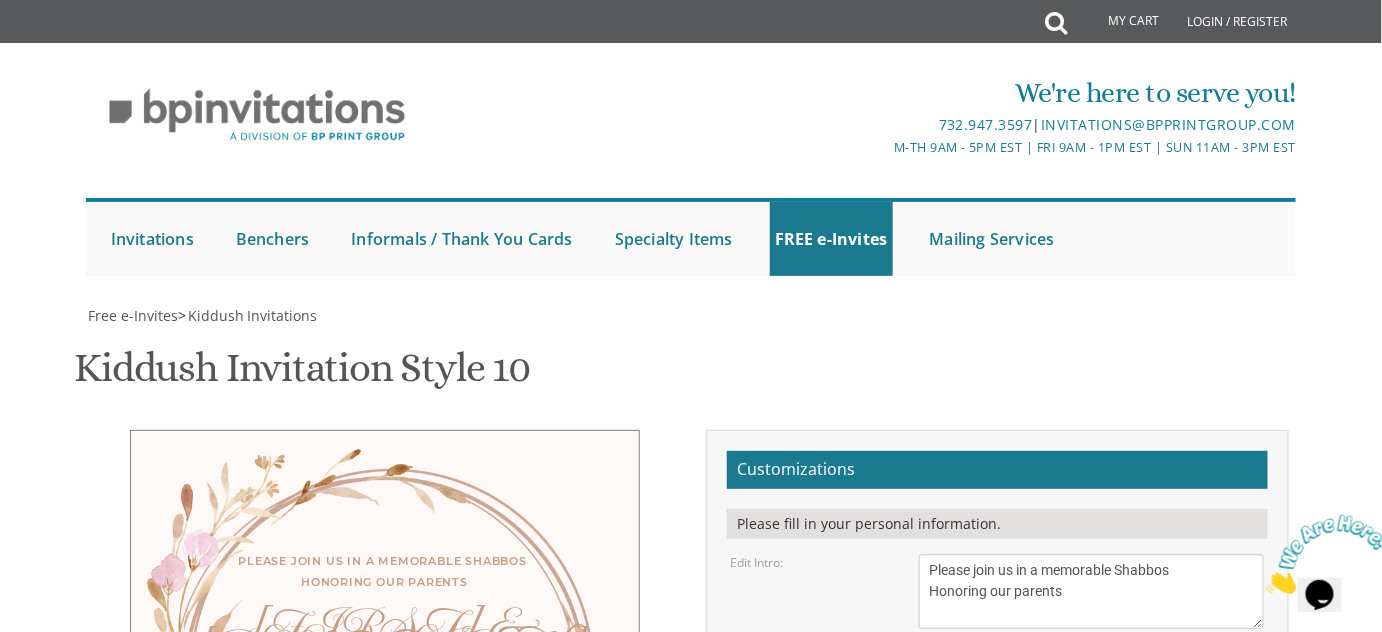 click on "This Shabbos, Parshas Vayigash
at our home
[NUMBER] [STREET], [CITY], [STATE]" at bounding box center [1092, 793] 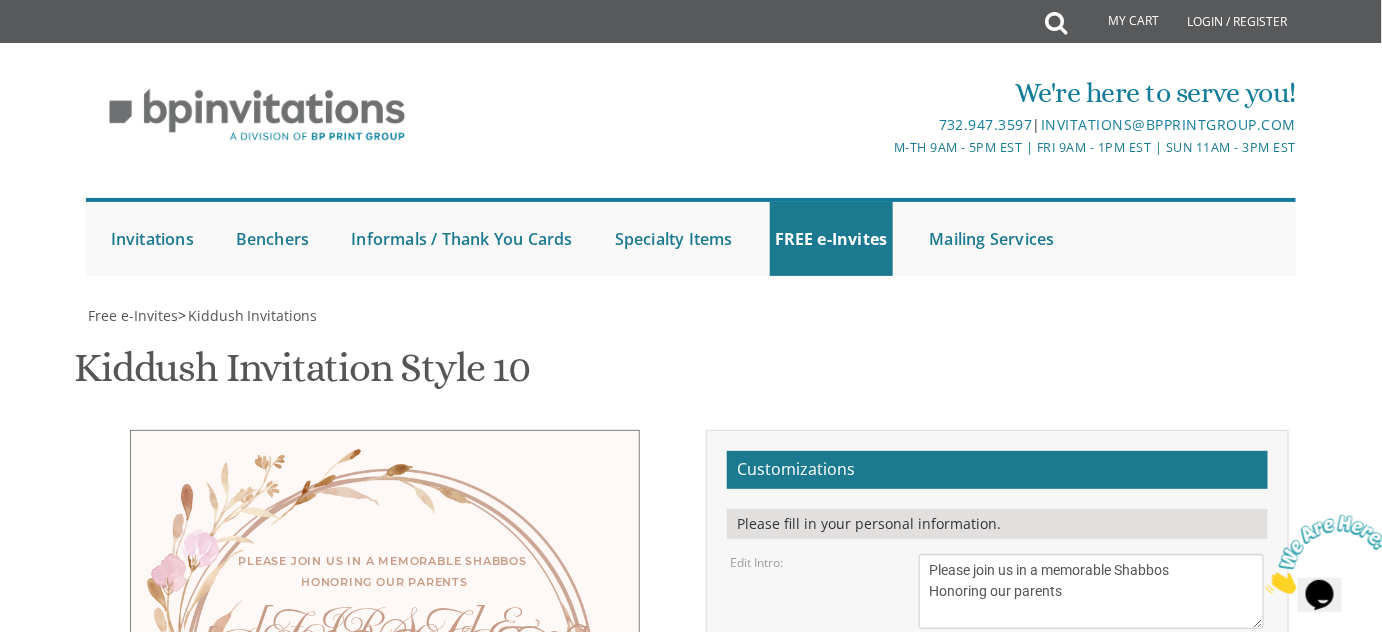 scroll, scrollTop: 673, scrollLeft: 0, axis: vertical 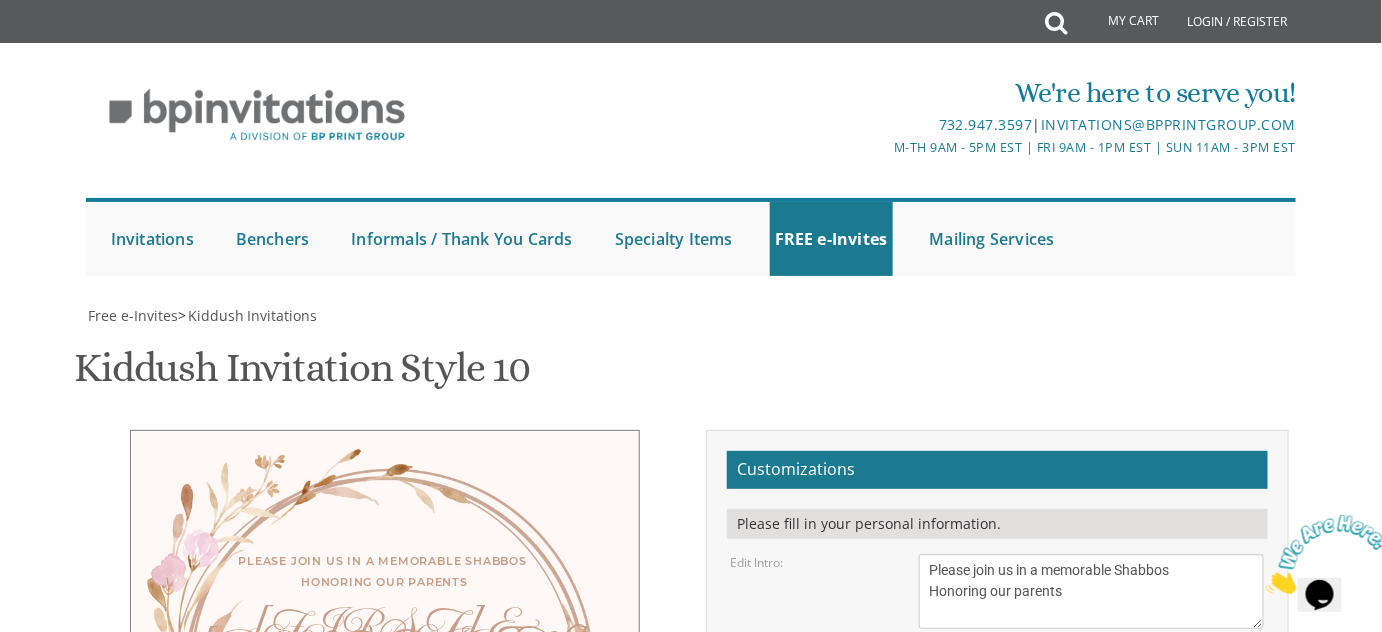 click on "[FIRST] and [LAST]
[FIRST] and [LAST]
[FIRST] and [LAST]" at bounding box center (1092, 888) 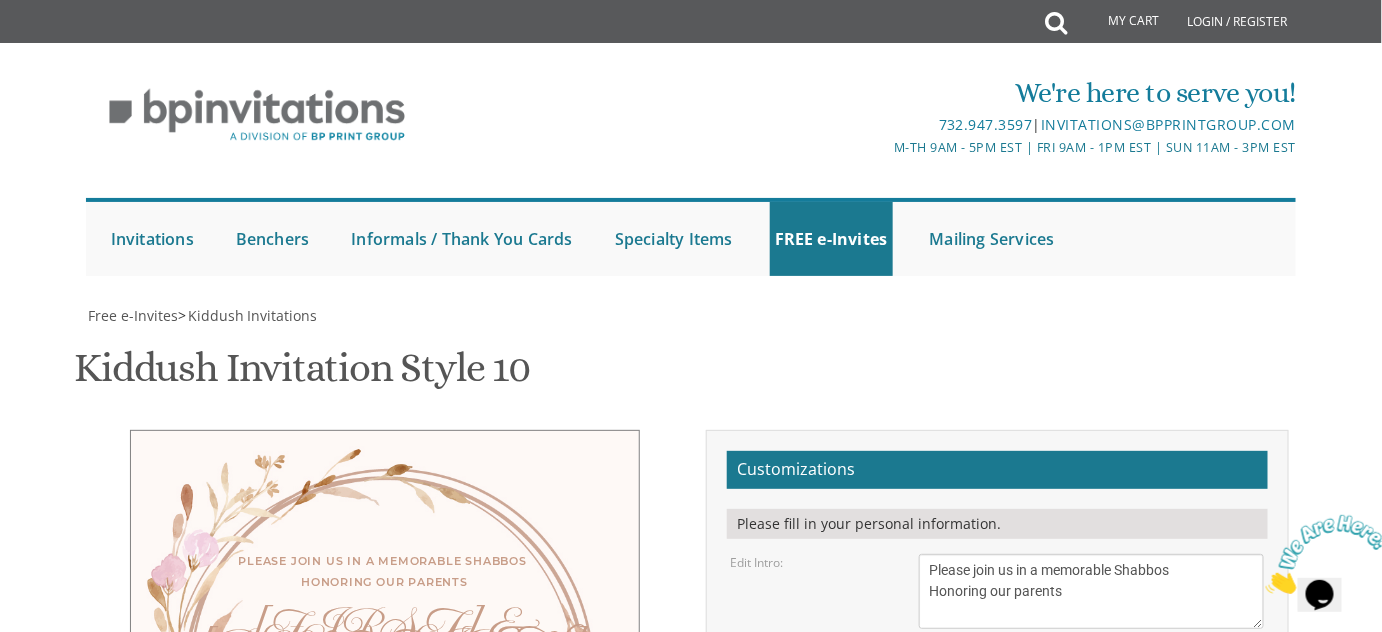 click on "Email Address*" at bounding box center [997, 986] 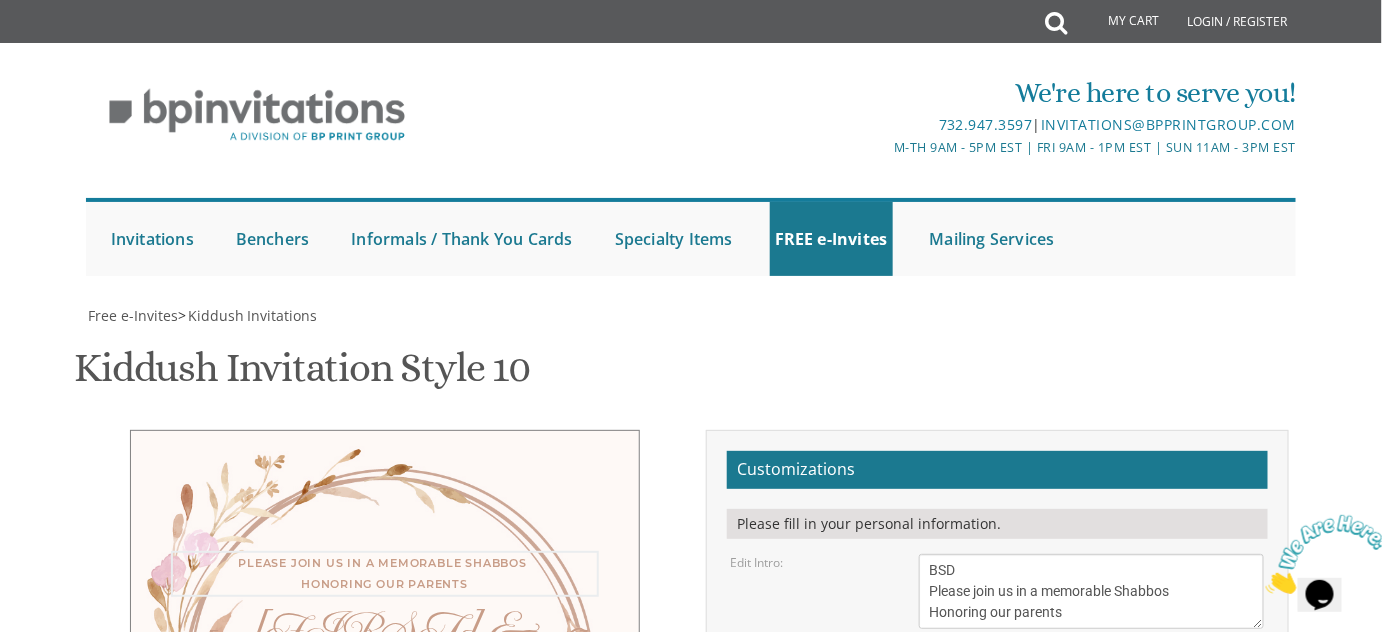 click on "[EMAIL]@[DOMAIN]" at bounding box center (997, 992) 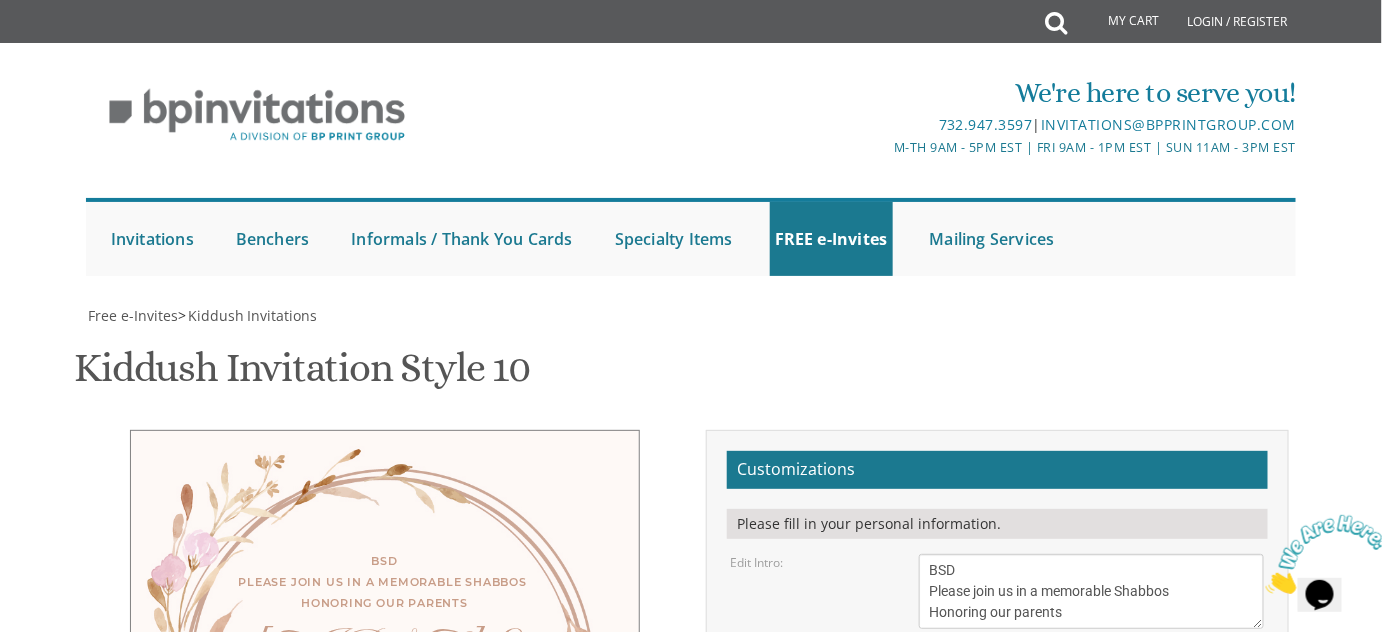 click on "[EMAIL]@[DOMAIN]" at bounding box center (997, 992) 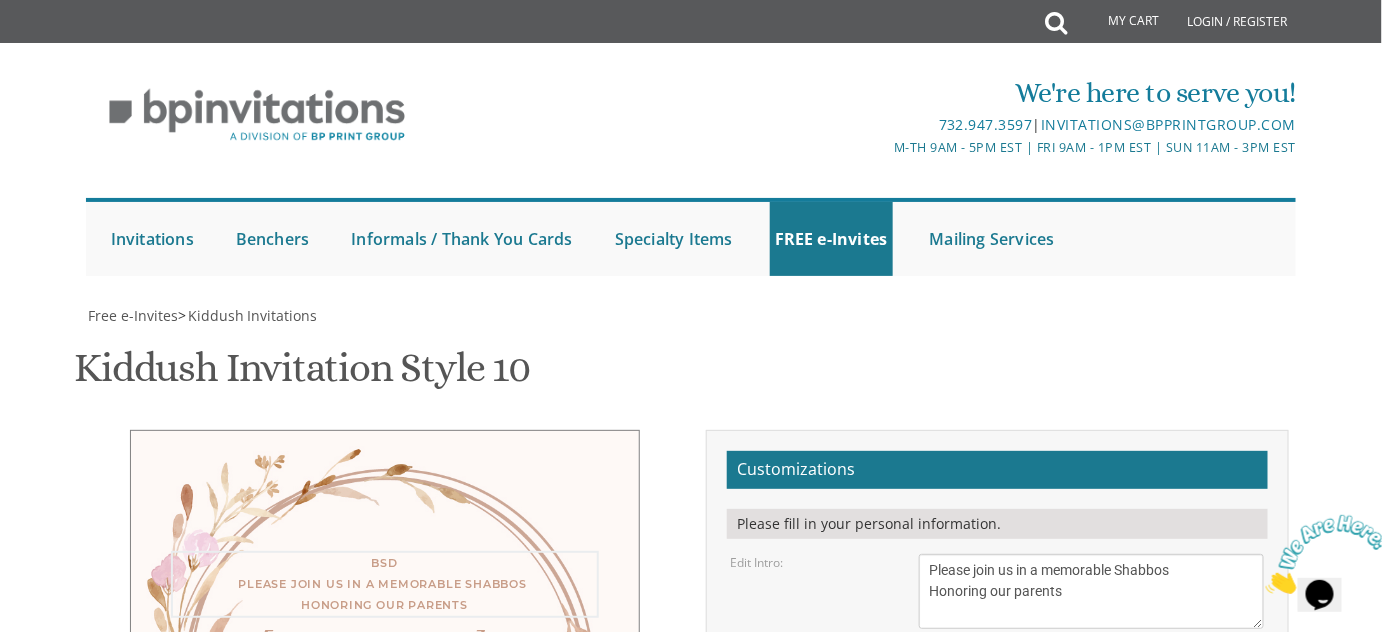 drag, startPoint x: 950, startPoint y: 129, endPoint x: 921, endPoint y: 127, distance: 29.068884 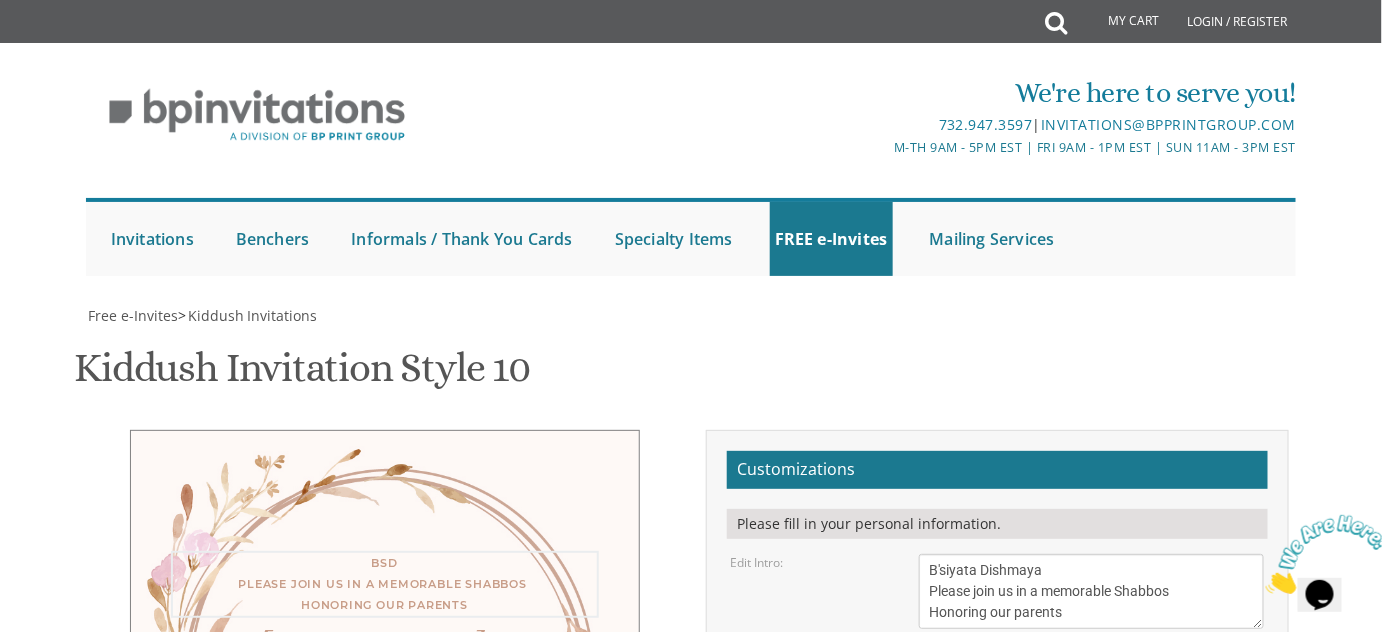 type on "B'siyata Dishmaya
Please join us in a memorable Shabbos
Honoring our parents" 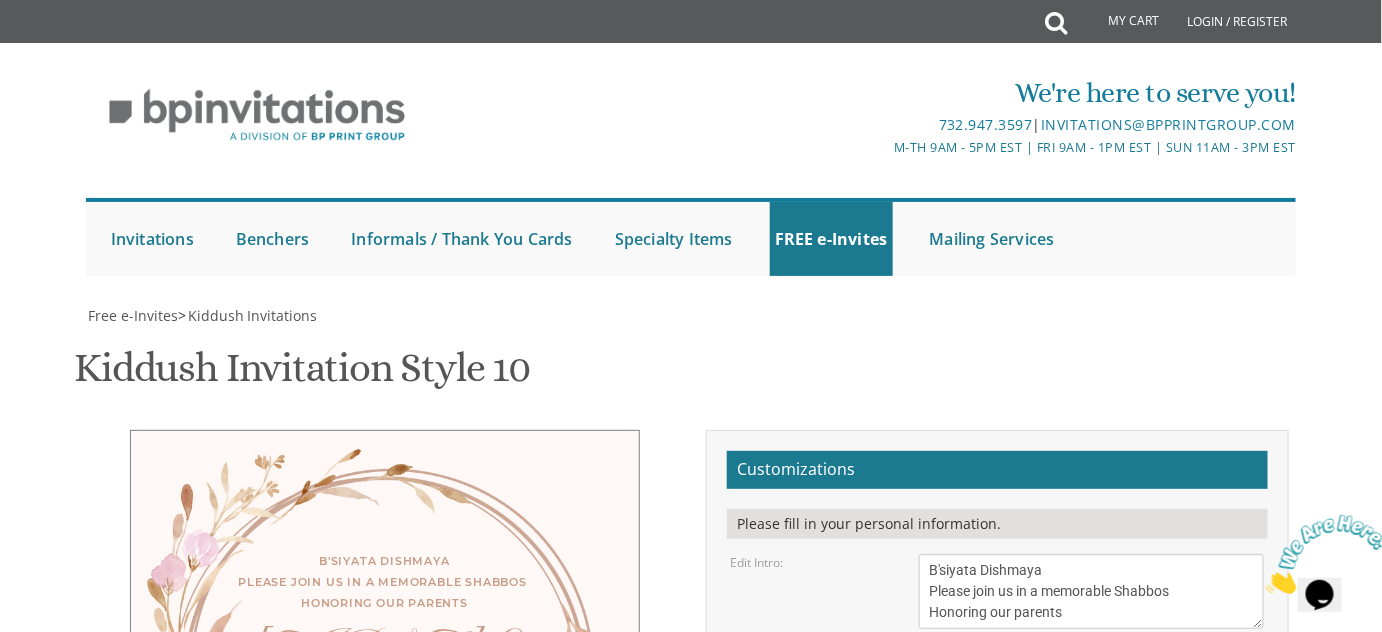 click on "[EMAIL]@[DOMAIN]" at bounding box center [997, 992] 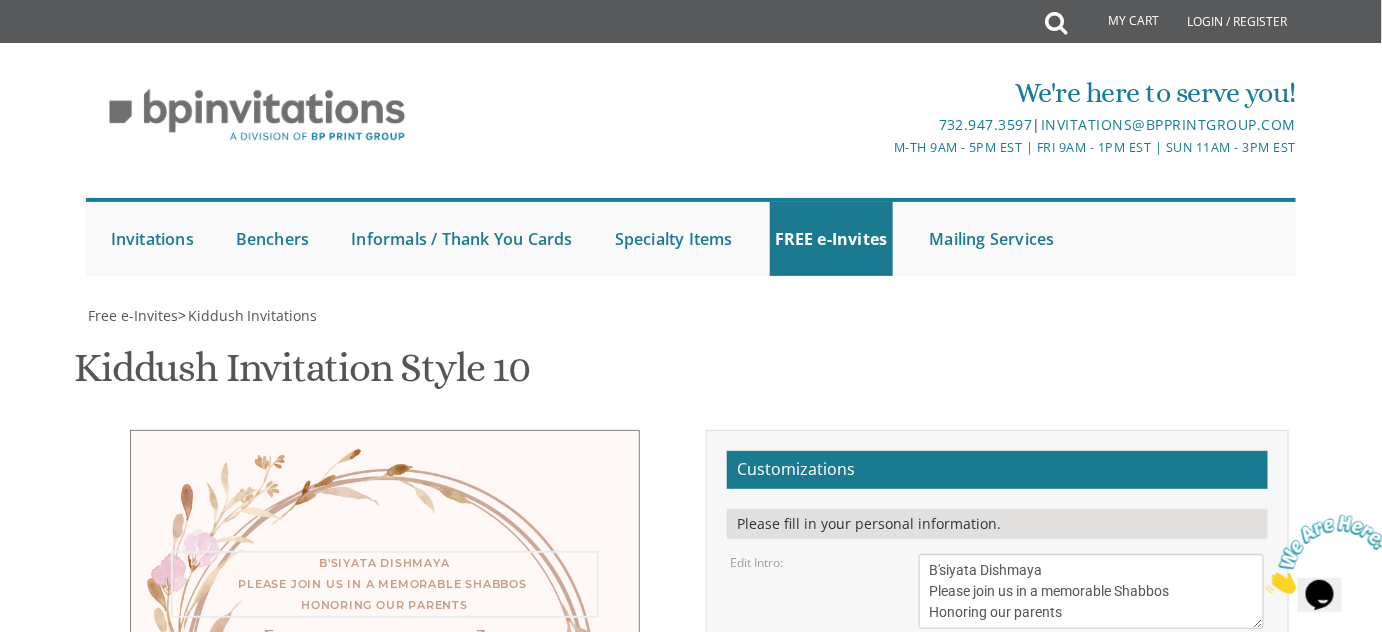 click on "[PERSON]" at bounding box center [1092, 719] 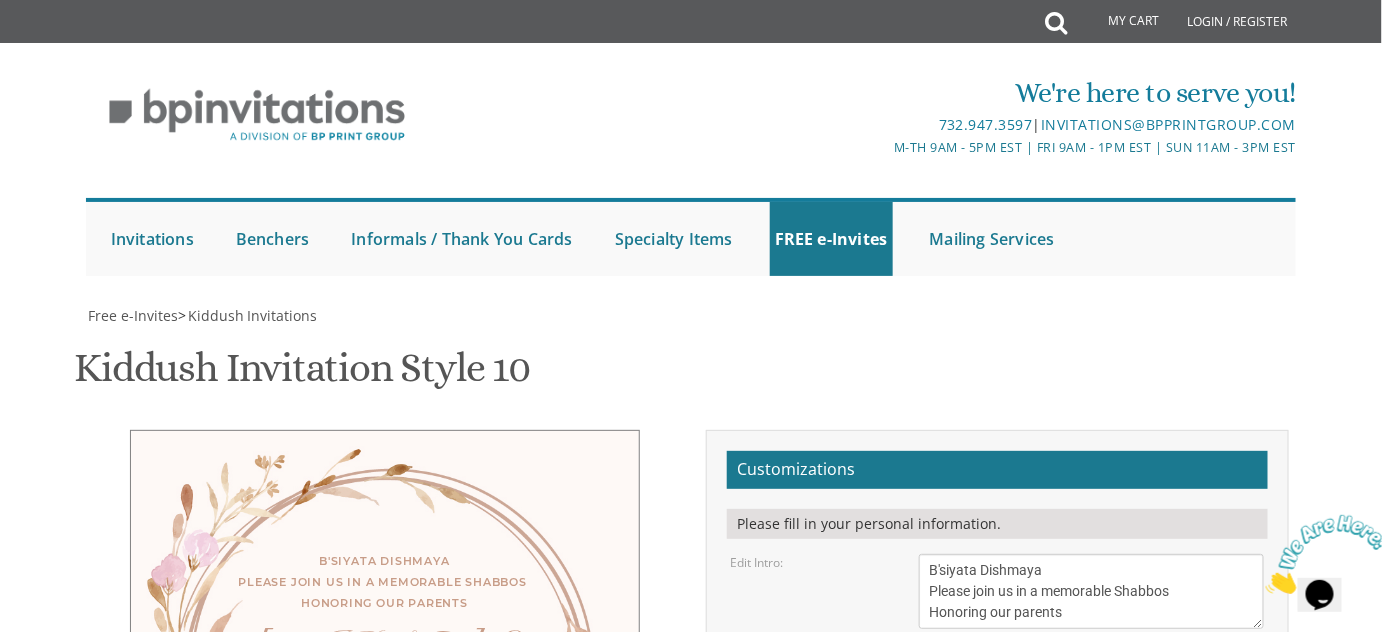 click on "40px 50px 60px 70px" at bounding box center (1092, 666) 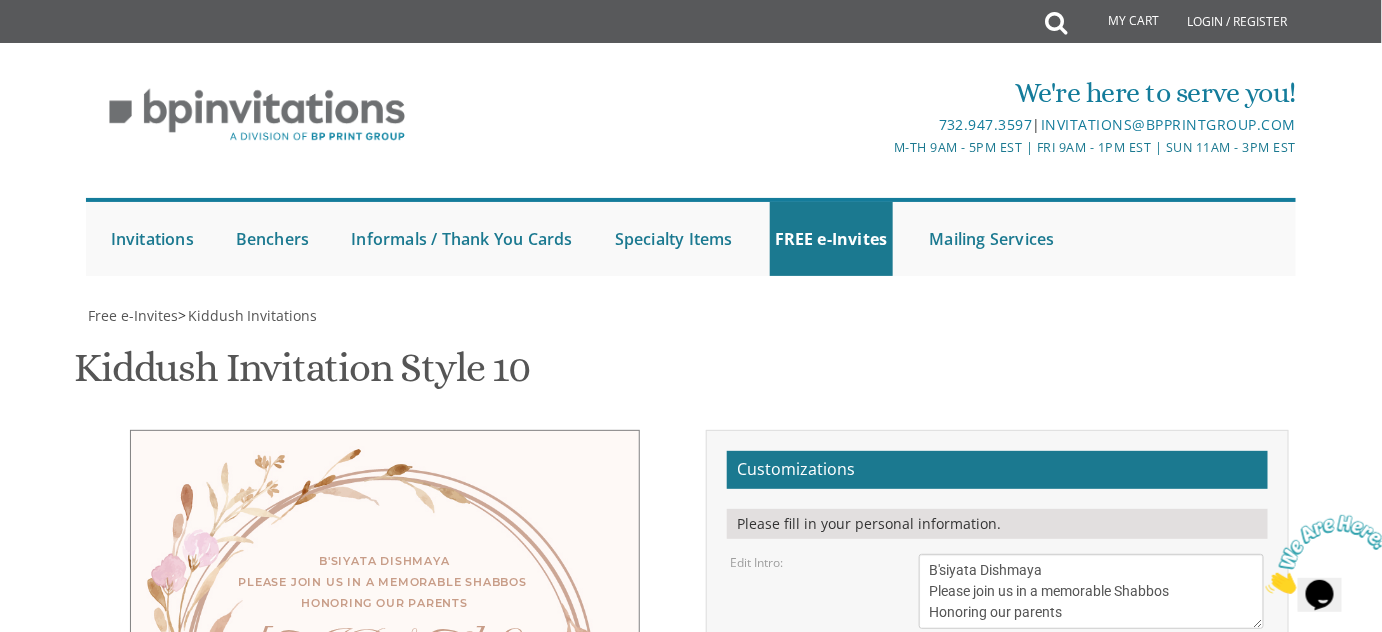 select on "50px" 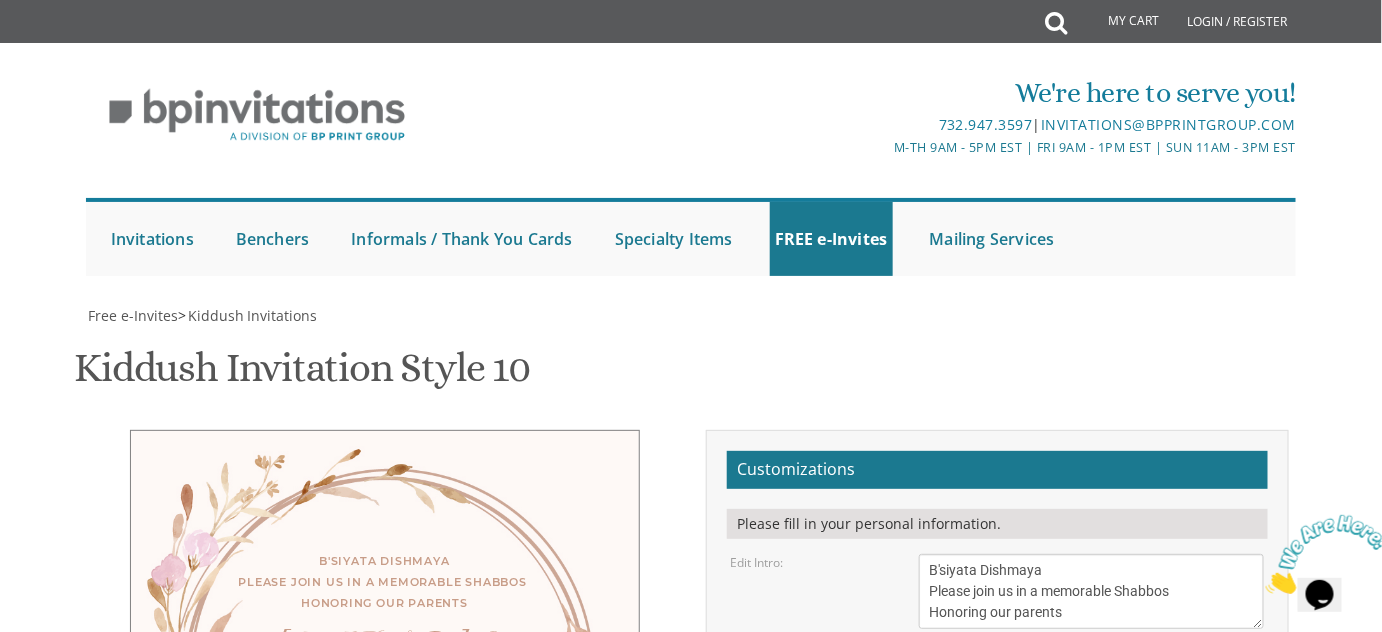 click on "[PERSON]" at bounding box center [1092, 719] 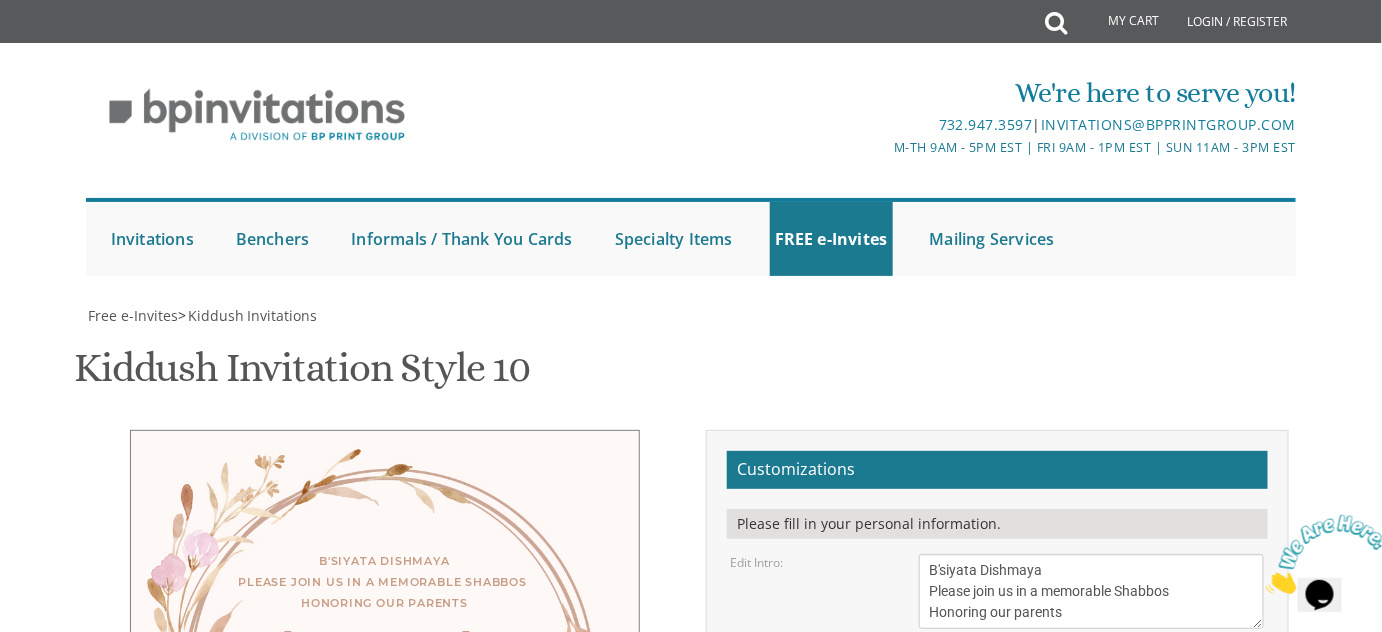 scroll, scrollTop: 15, scrollLeft: 0, axis: vertical 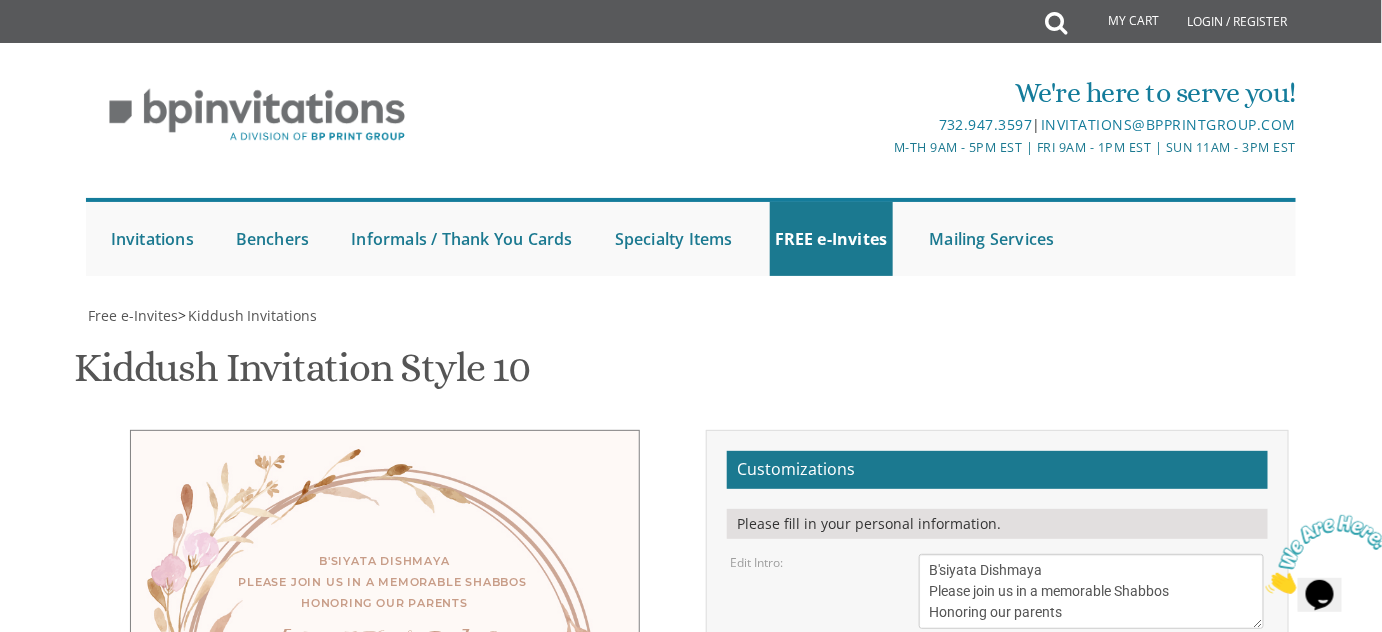 click on "[PERSON]" at bounding box center [1092, 719] 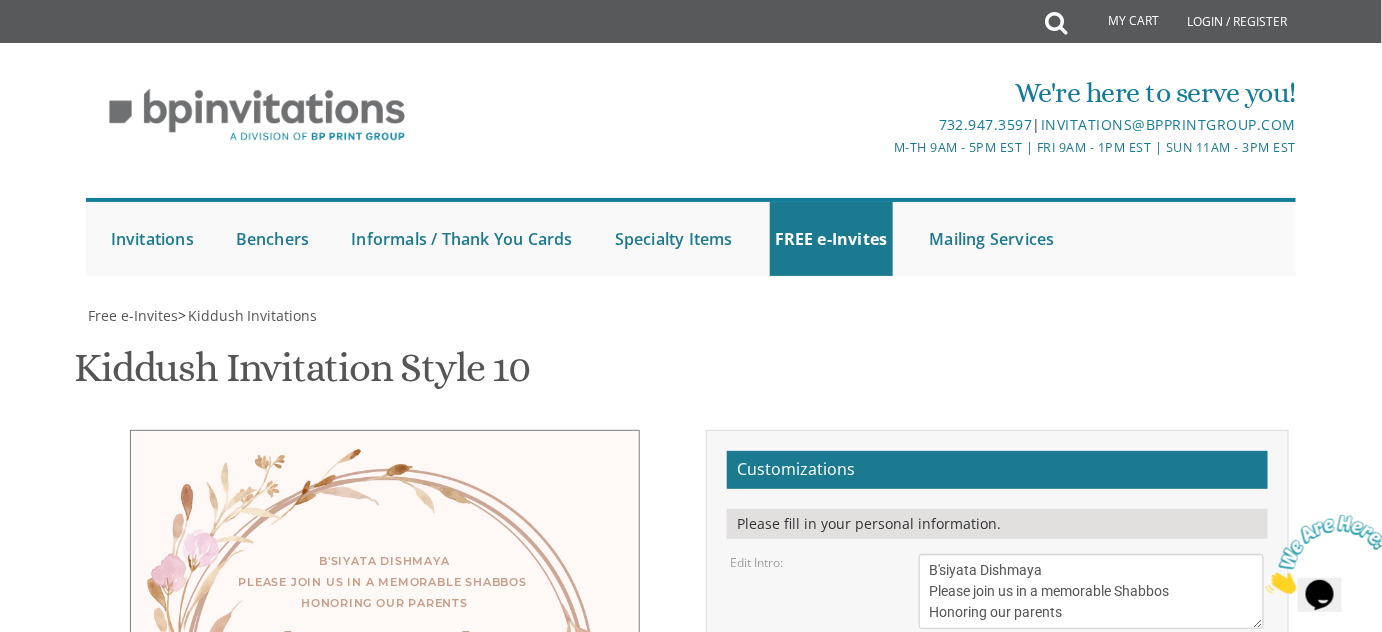 scroll, scrollTop: 5, scrollLeft: 0, axis: vertical 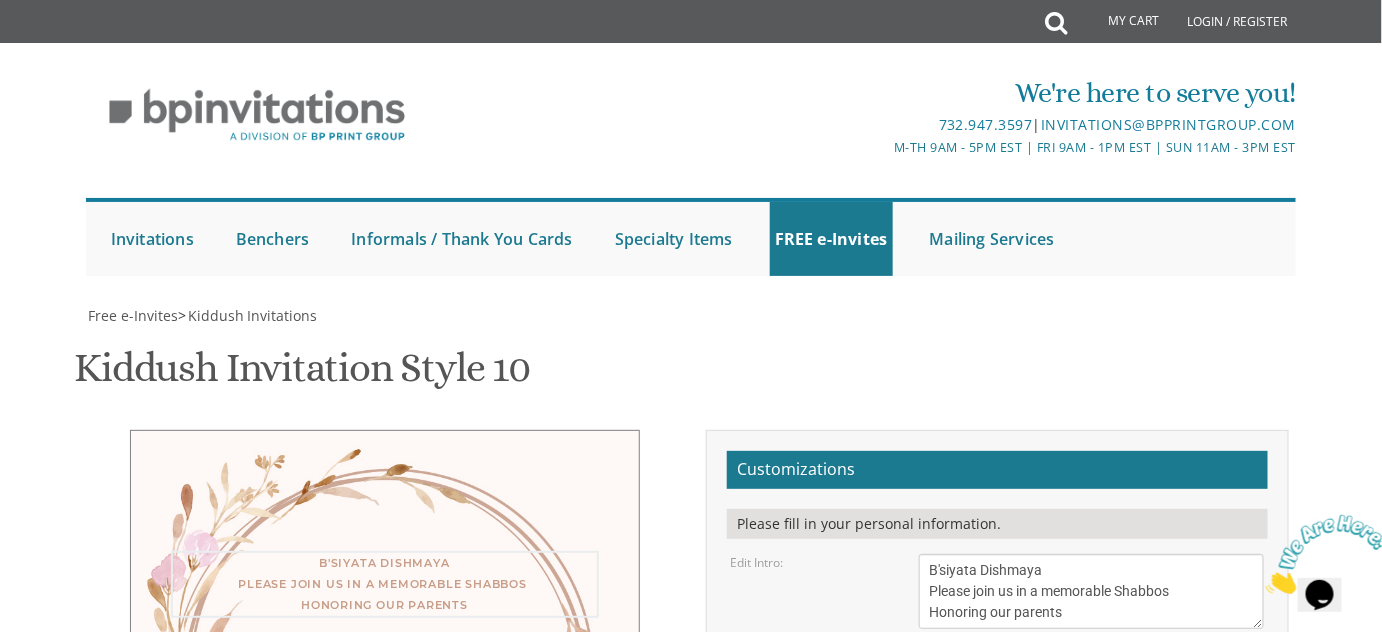 click on "We would like to invite
you to the kiddush of our
dear daughter/granddaughter" at bounding box center (1092, 591) 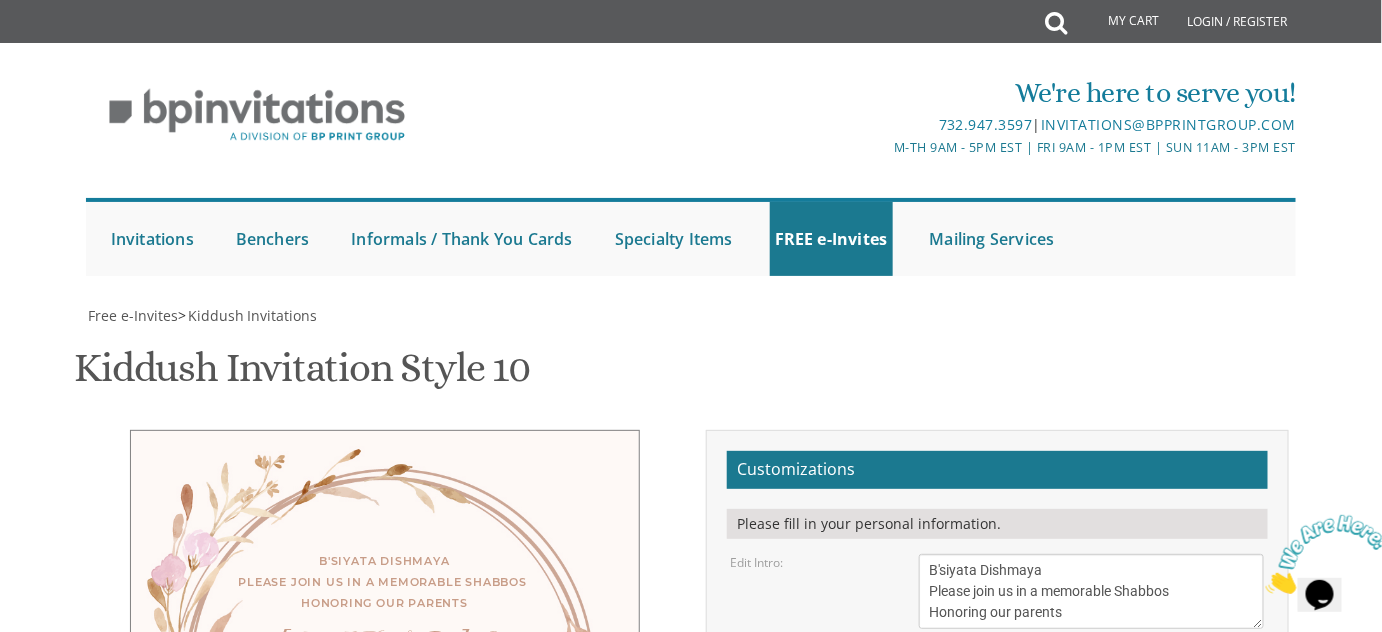 click on "B'siyata Dishmaya
Please join us in a memorable Shabbos
Honoring our parents
[FIRST] & [RELATION]
Parshas Re'eh - August 22, 2025
At their Home
[NUMBER] [STREET] [BLVD].
Featuring:
Special Presentations and Desserts
Prepared by SAAMYYYD & CO
Hosted By:
[NAME] & [NAME] Party Planners
Customizations
Edit Intro:   40px" at bounding box center (691, 789) 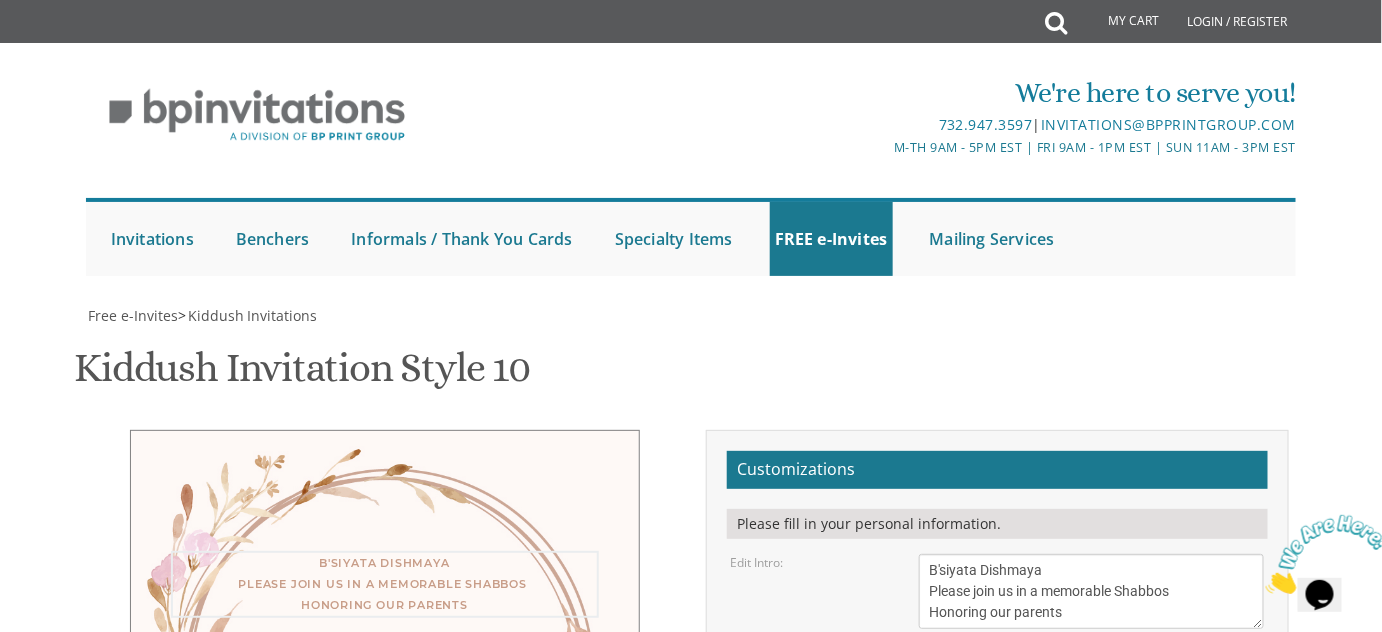 click on "We would like to invite
you to the kiddush of our
dear daughter/granddaughter" at bounding box center (1092, 591) 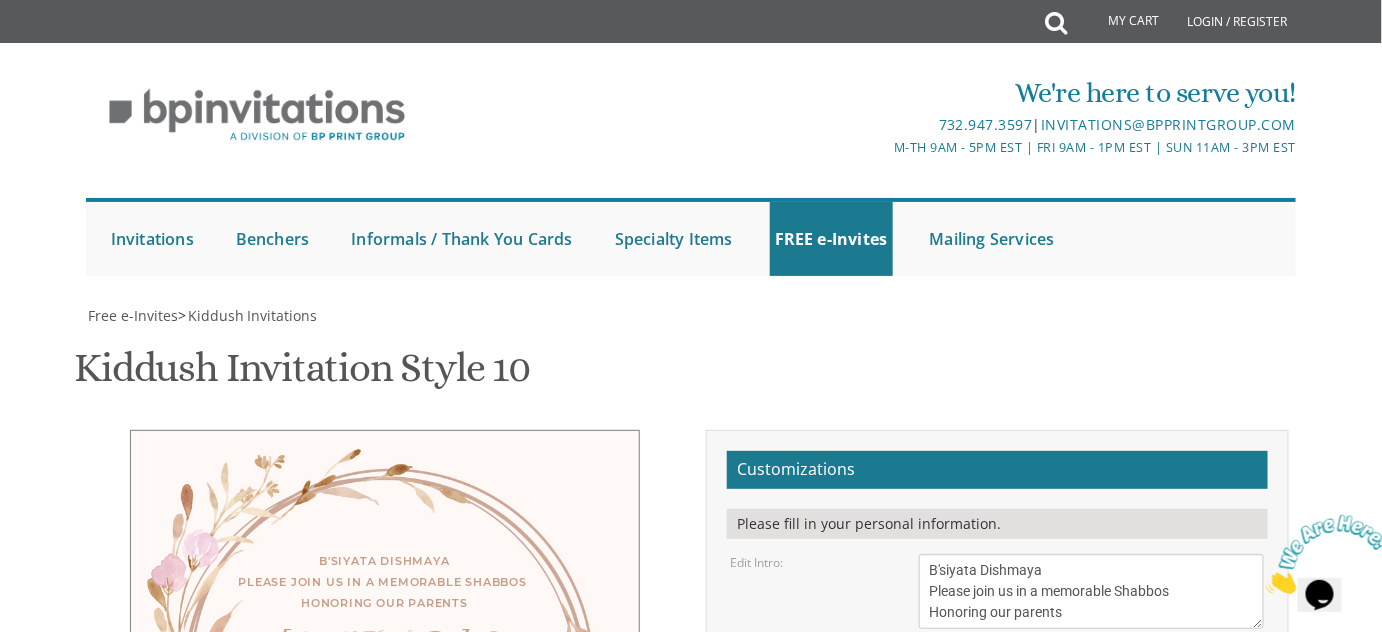 click on "[EMAIL]@[DOMAIN]" at bounding box center [997, 992] 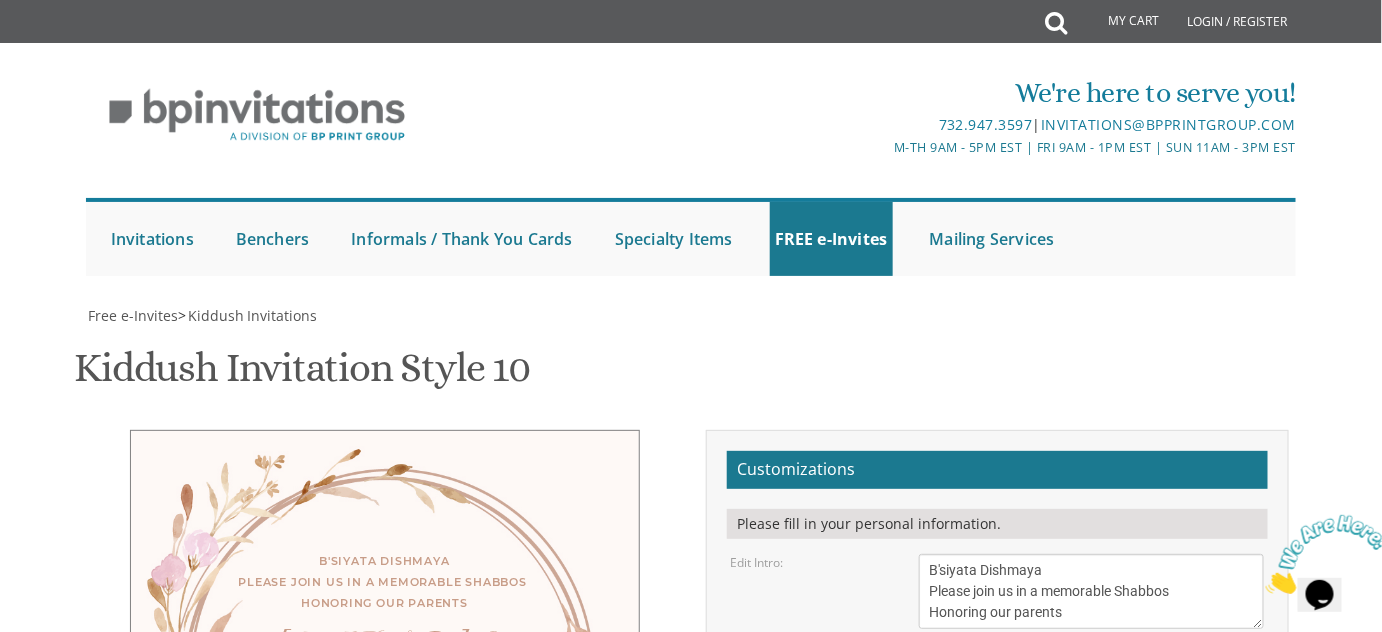 click on "40px 50px 60px 70px" at bounding box center (1092, 666) 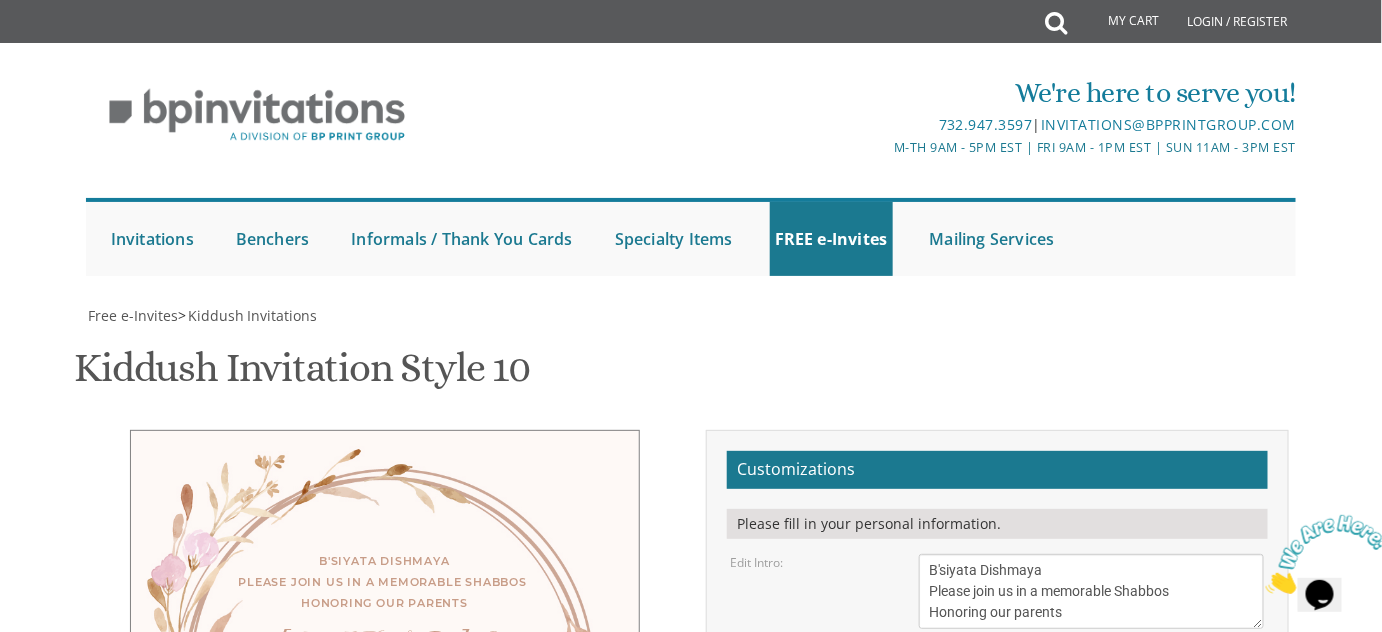 select on "40px" 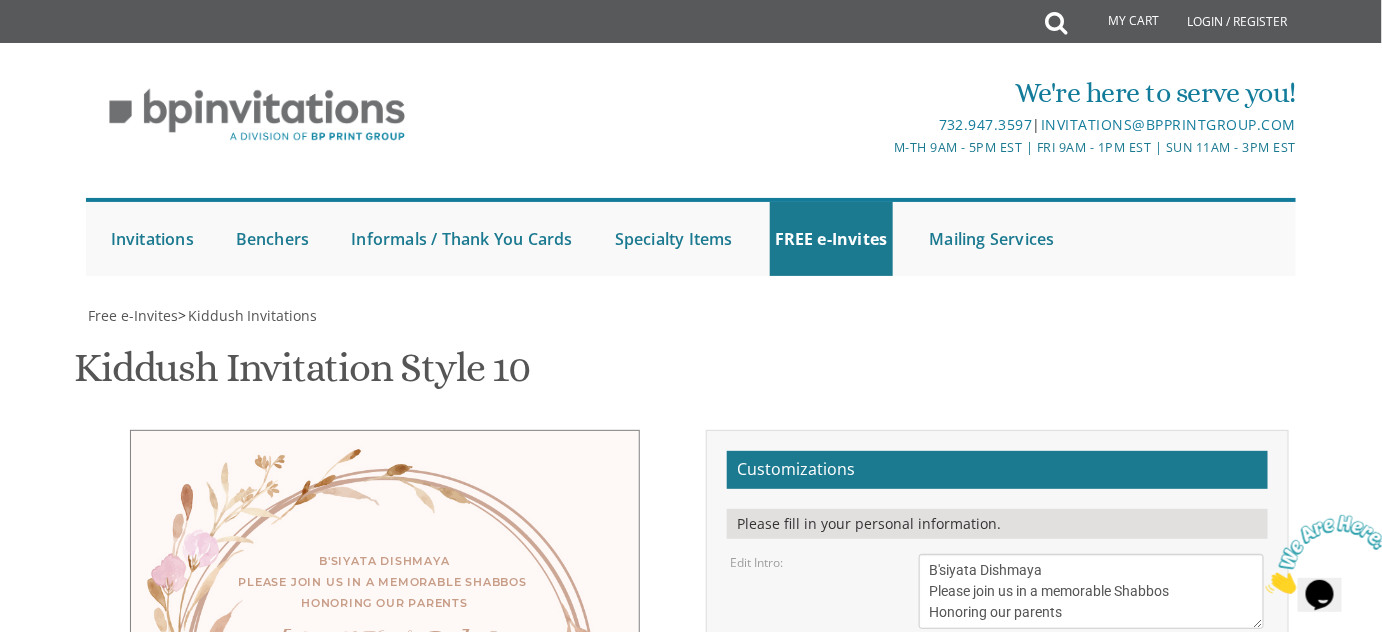 click on "40px 50px 60px 70px" at bounding box center (1092, 666) 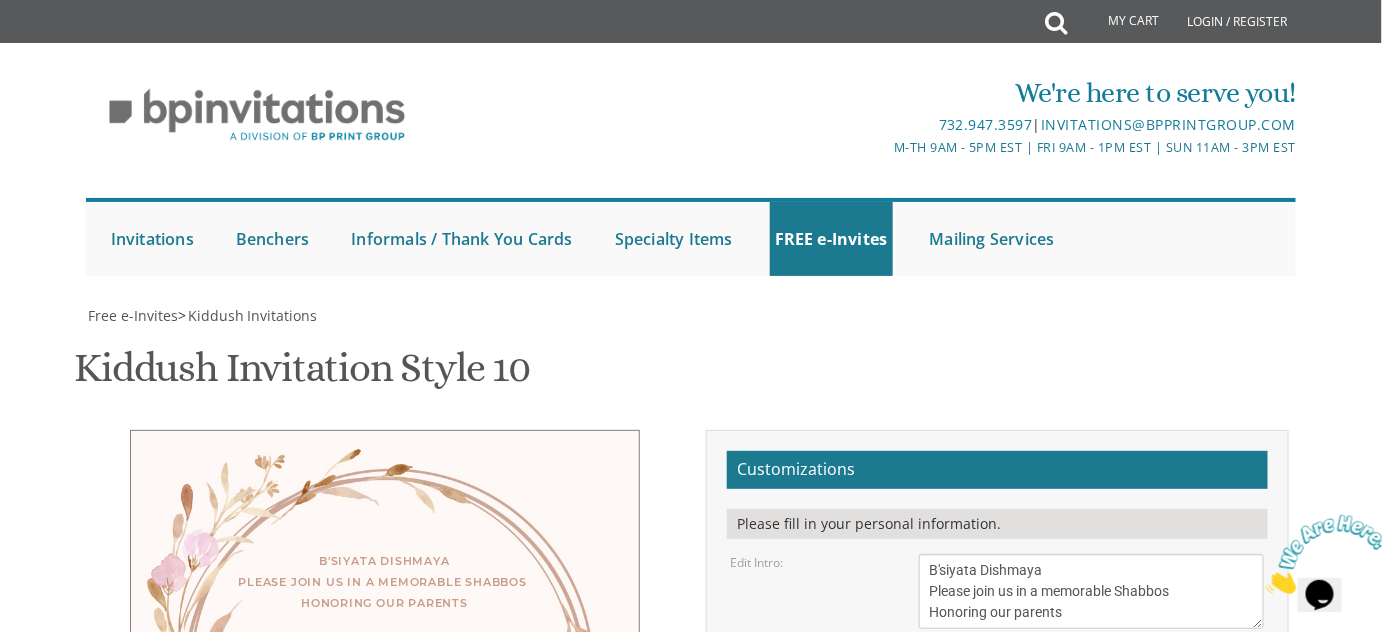 click on "[EMAIL]@[DOMAIN]" at bounding box center [997, 992] 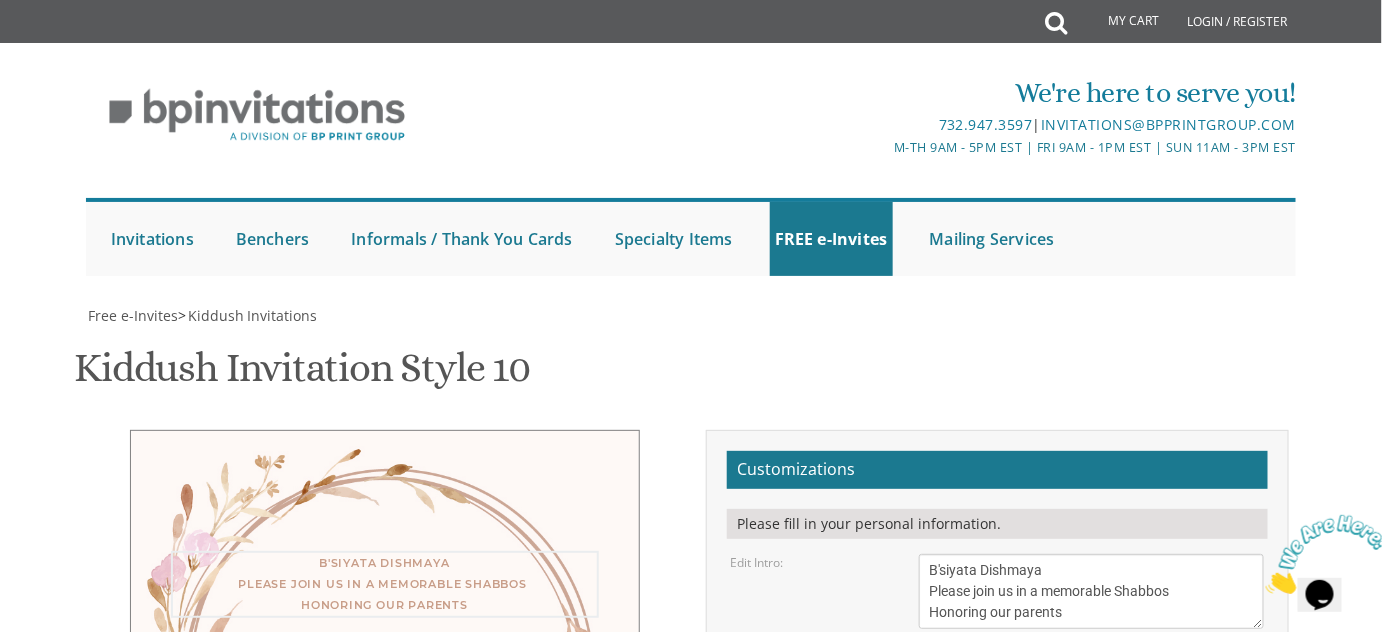 click on "We would like to invite
you to the kiddush of our
dear daughter/granddaughter" at bounding box center [1092, 591] 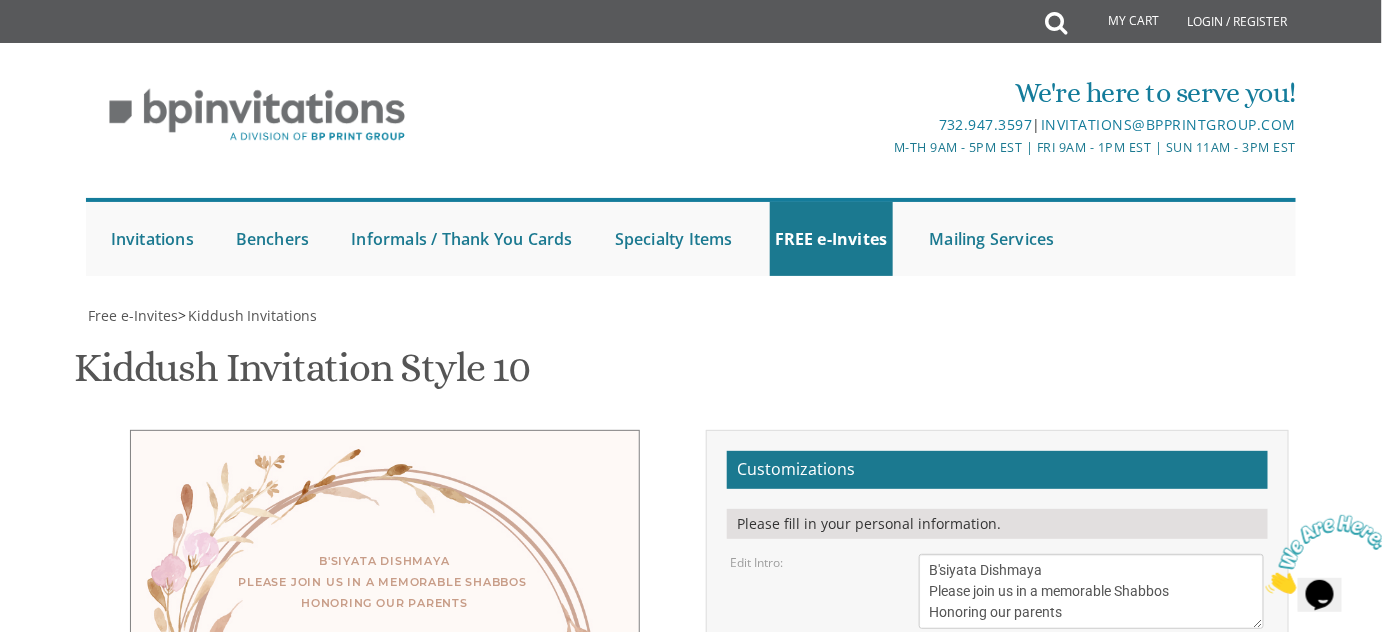 click on "B'siyata Dishmaya
Please join us in a memorable Shabbos
Honoring our parents
[PERSON] & [PERSON]
Parshas Re'eh - August 22, 2025
At their Home
[NUMBER] [STREET] Blvd.
Featuring:
Special Presentations and Desserts
Prepared by [PERSON] & CO
Hosted By:
[PERSON] & [PERSON] Party Planners" at bounding box center (385, 714) 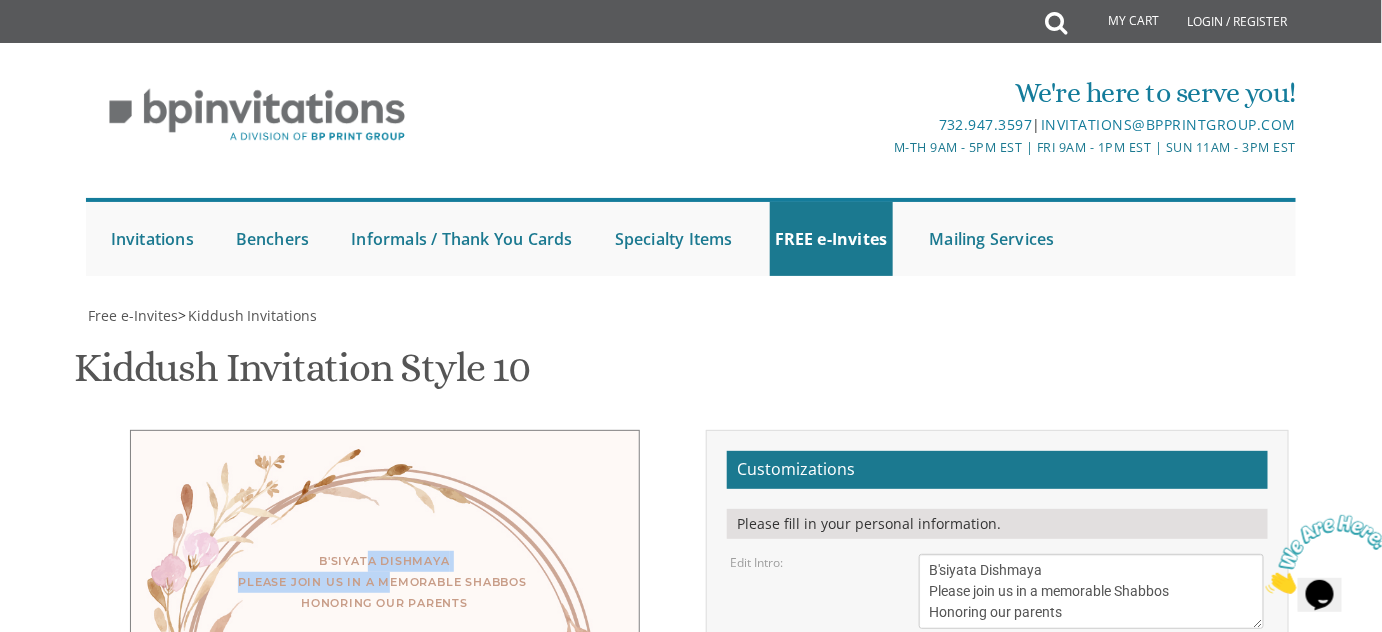 drag, startPoint x: 387, startPoint y: 130, endPoint x: 371, endPoint y: 75, distance: 57.280014 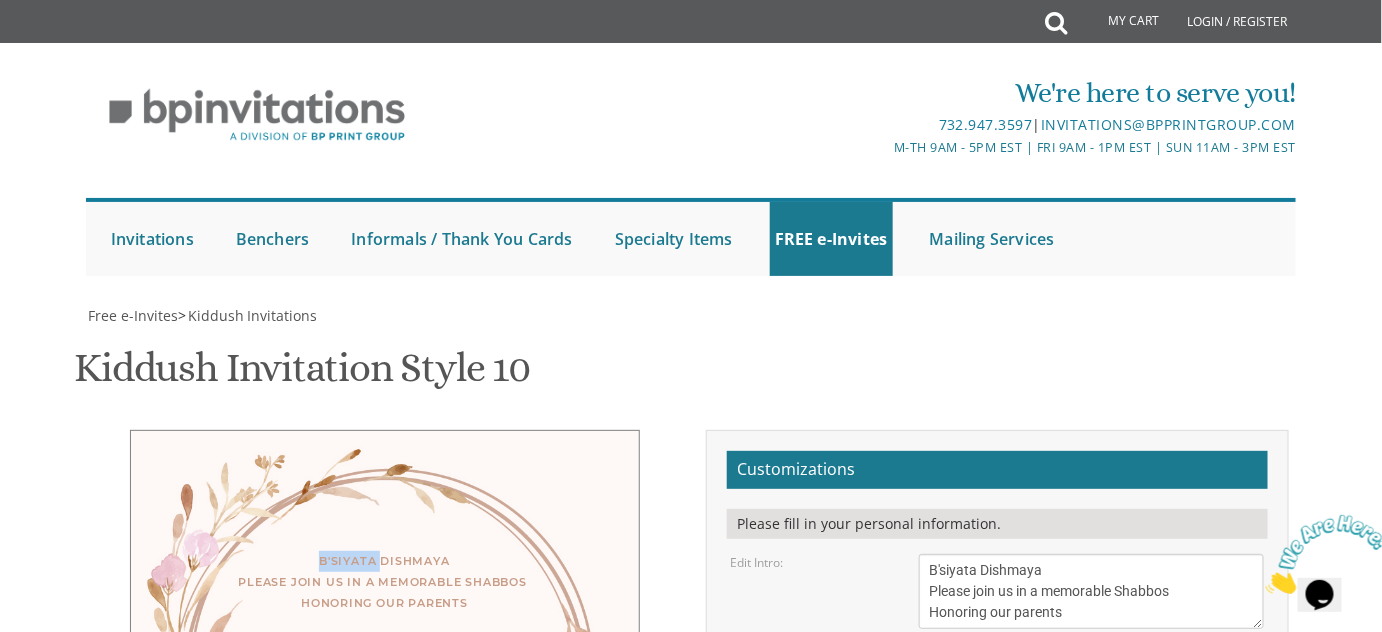 click on "B'siyata Dishmaya
Please join us in a memorable Shabbos
Honoring our parents
[PERSON] & [PERSON]
Parshas Re'eh - August 22, 2025
At their Home
[NUMBER] [STREET] Blvd.
Featuring:
Special Presentations and Desserts
Prepared by [PERSON] & CO
Hosted By:
[PERSON] & [PERSON] Party Planners" at bounding box center [385, 714] 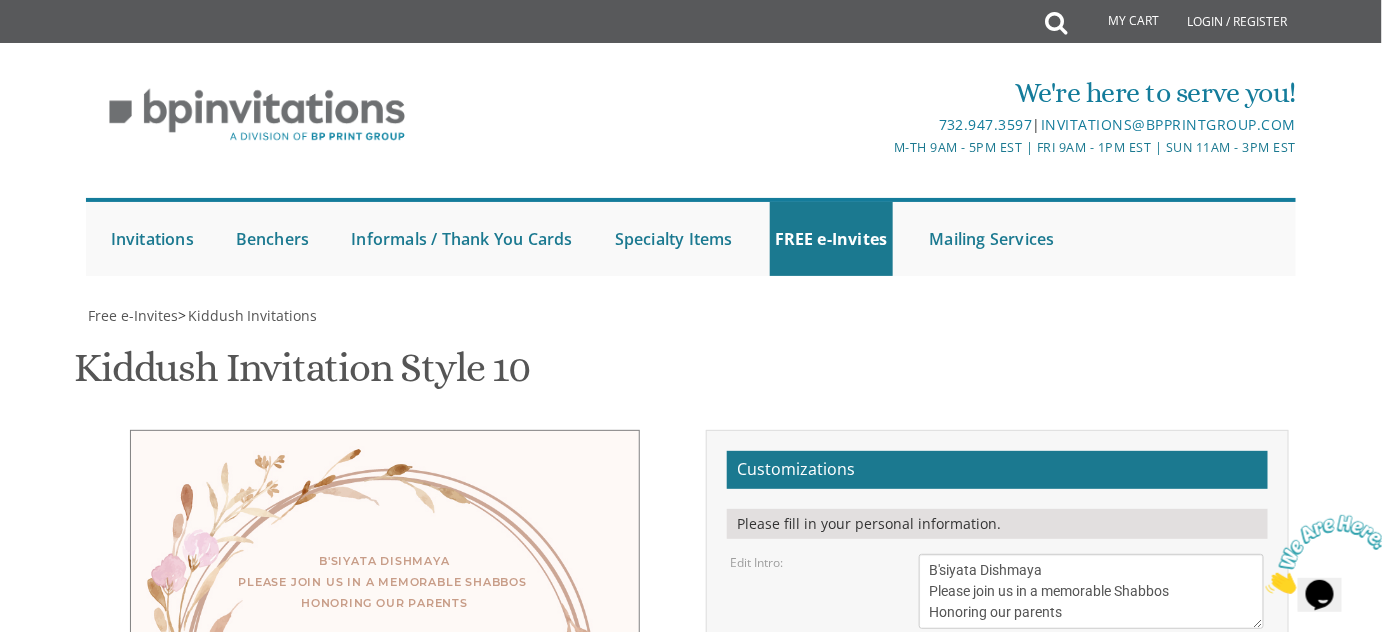 click on "[FIRST] and [LAST]
[FIRST] and [LAST]
[FIRST] and [LAST]" at bounding box center [1092, 888] 